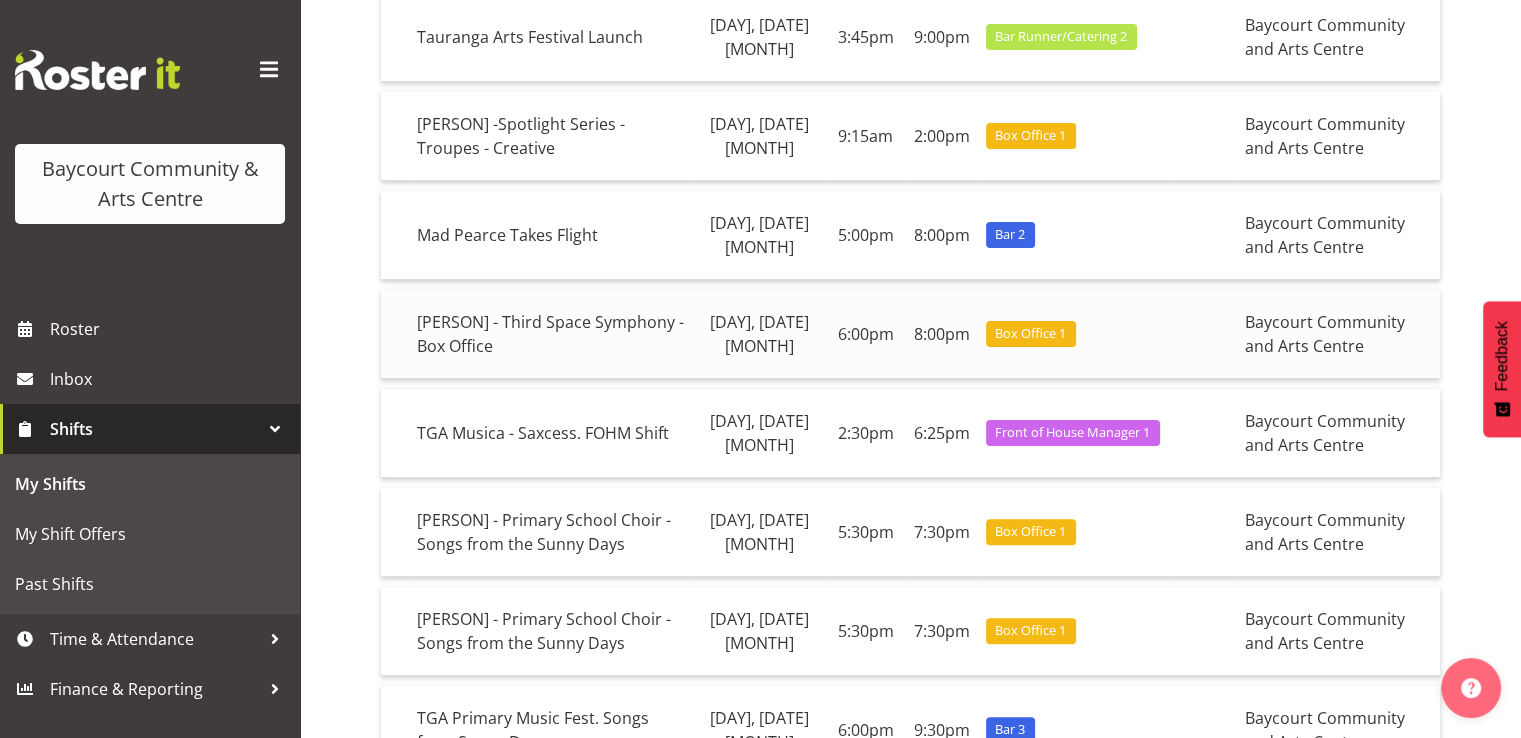 scroll, scrollTop: 301, scrollLeft: 0, axis: vertical 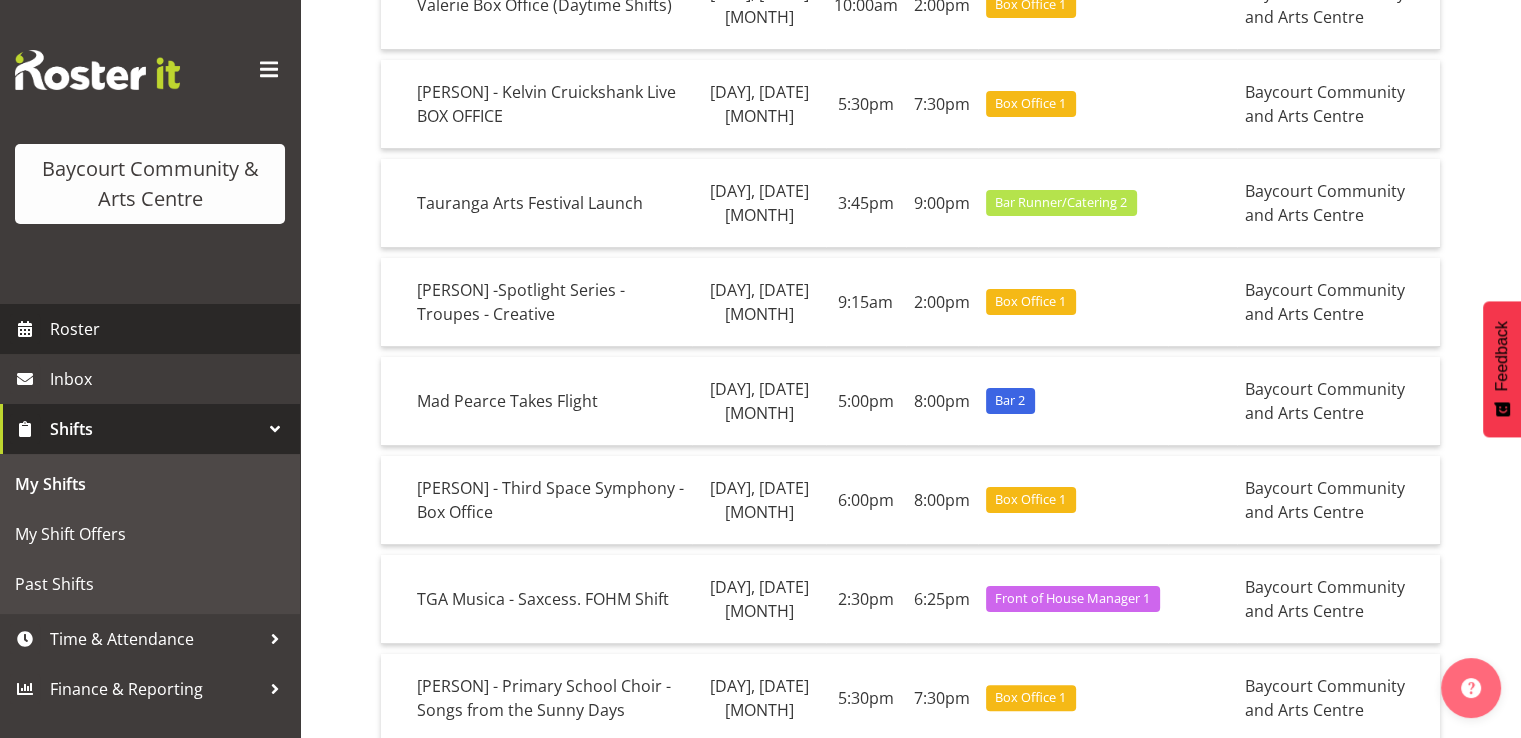click on "Roster" at bounding box center (170, 329) 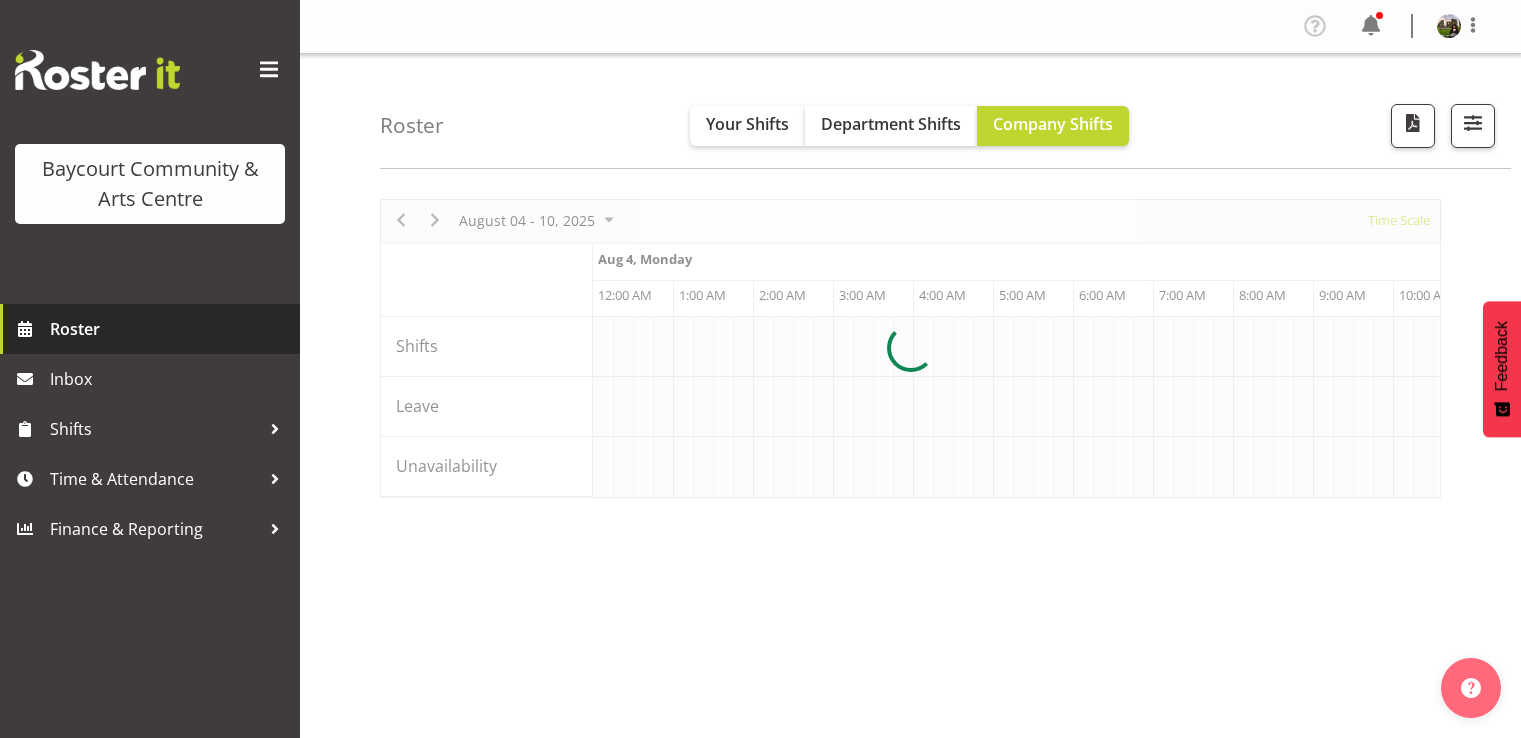 scroll, scrollTop: 0, scrollLeft: 0, axis: both 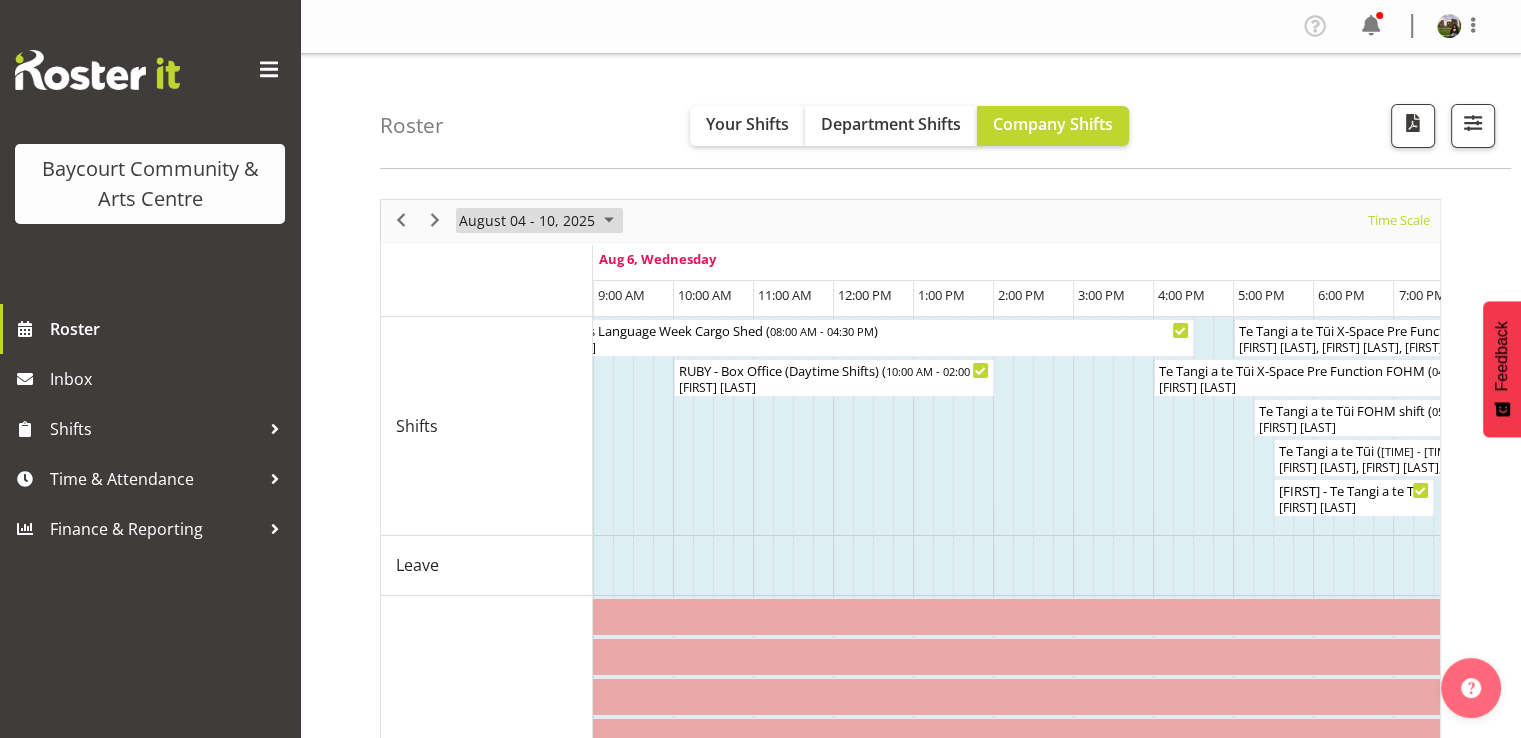 click at bounding box center (609, 220) 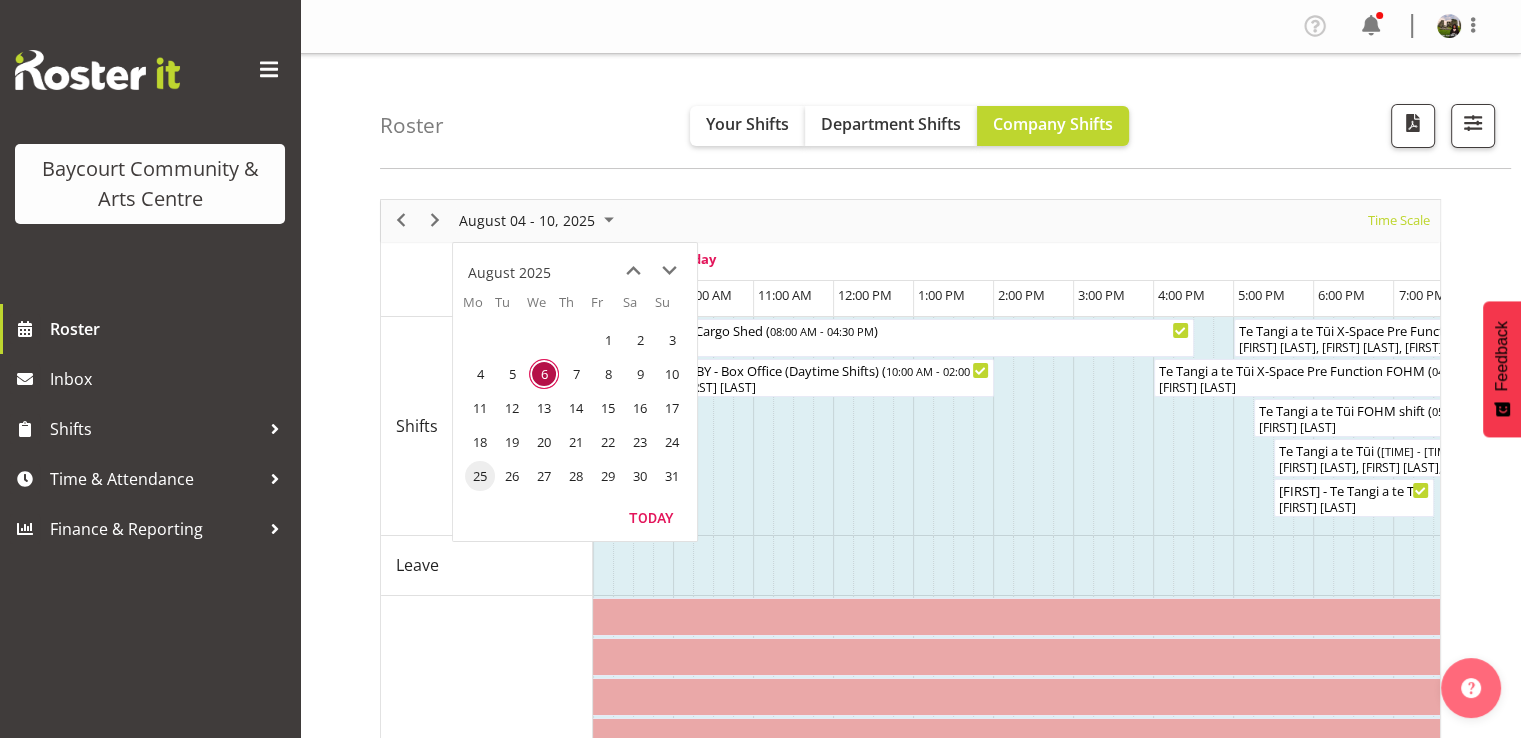 click on "25" at bounding box center (480, 476) 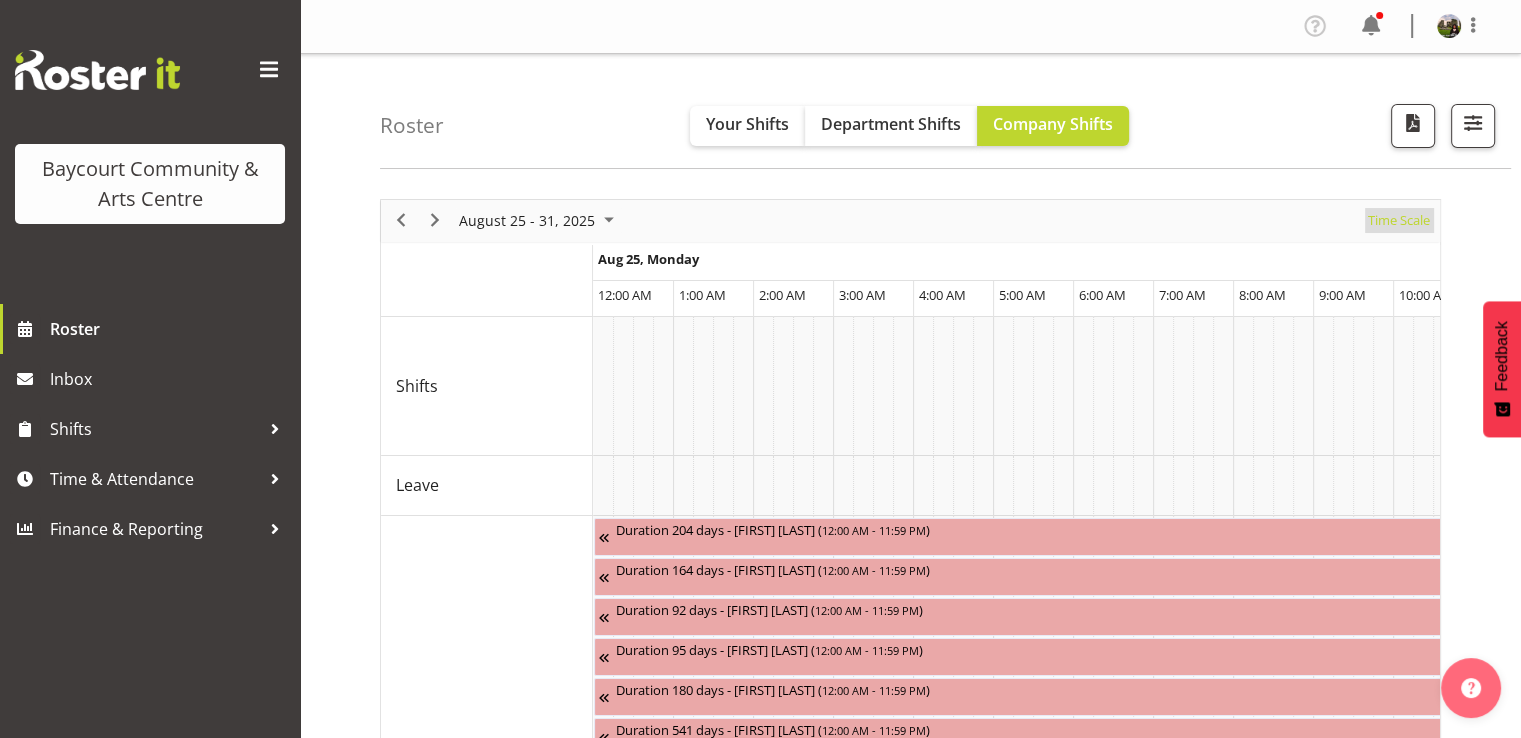 click on "Time Scale" at bounding box center [1399, 220] 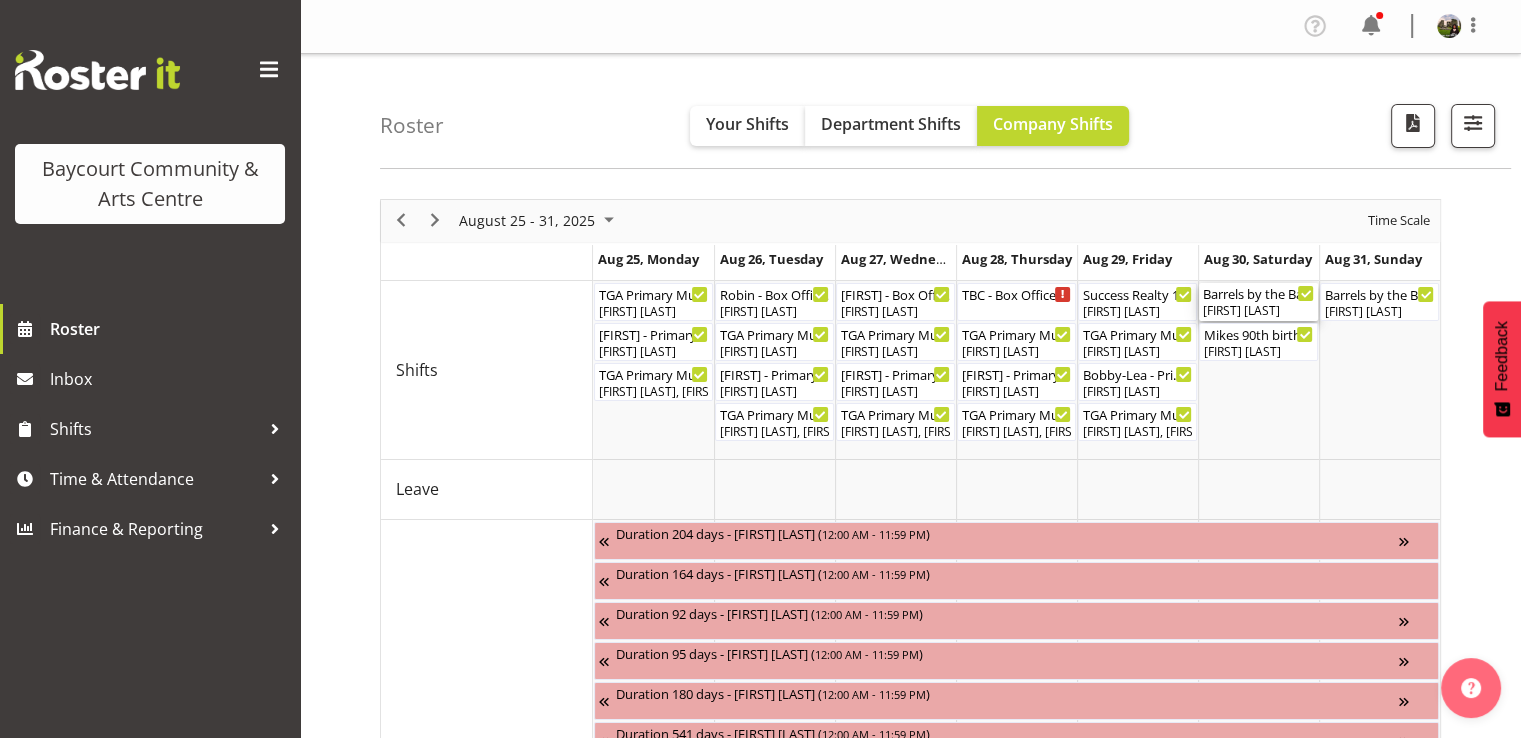 click on "[FIRST] [LAST]" at bounding box center (1258, 311) 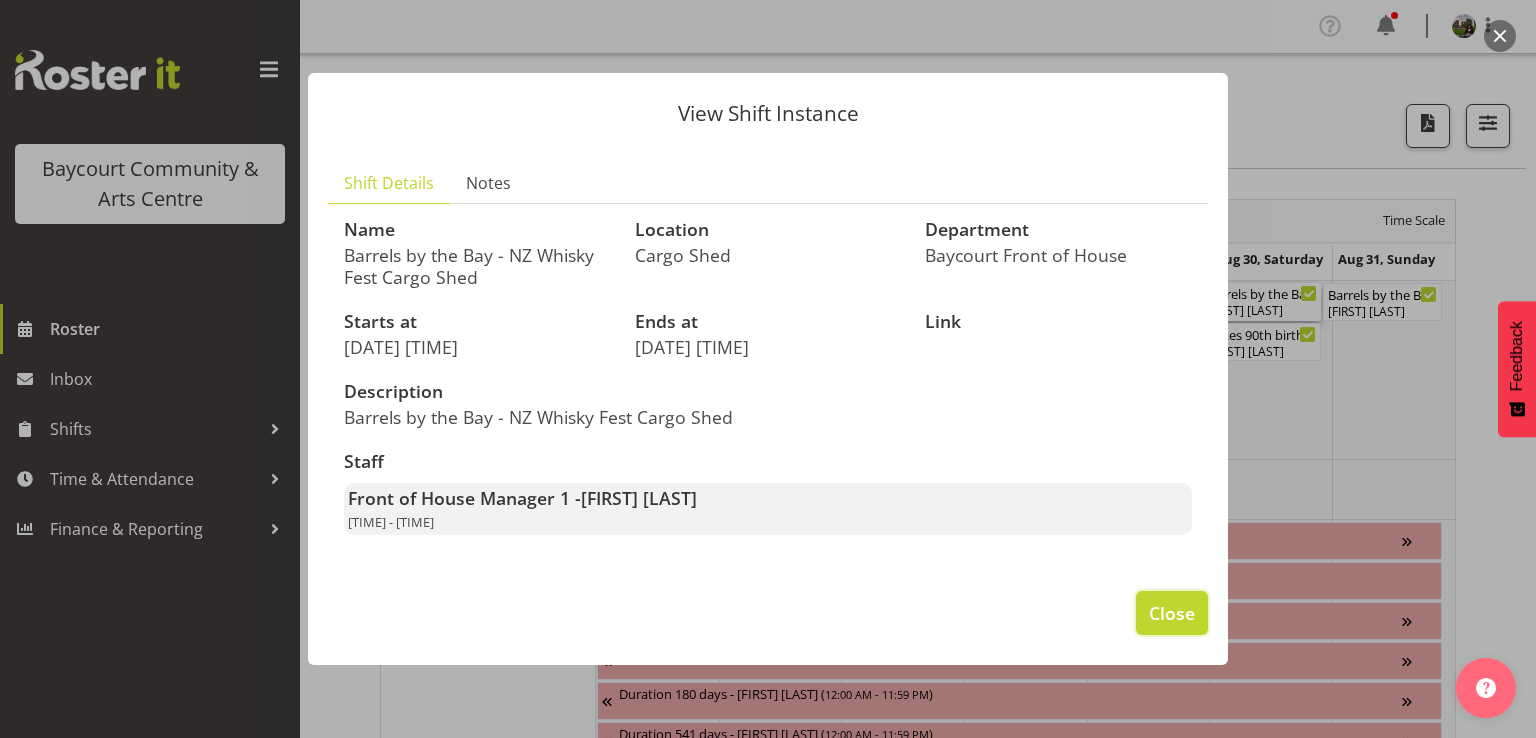 click on "Close" at bounding box center (1172, 613) 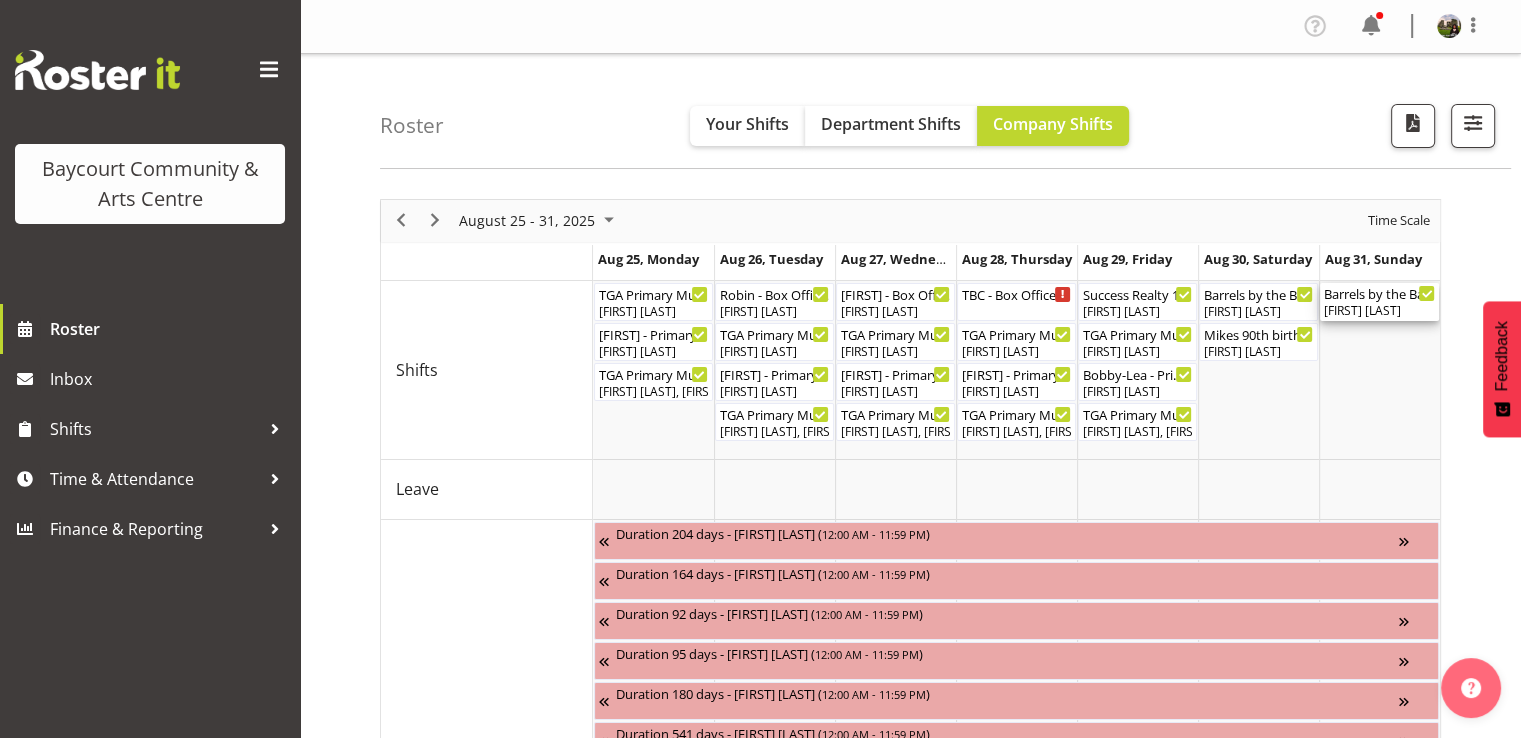 click on "Barrels by the Bay - NZ Whisky Fest Cargo Shed  Pack out
(
08:30 AM -
12:00 PM
)
Chris Darlington" at bounding box center (1379, 302) 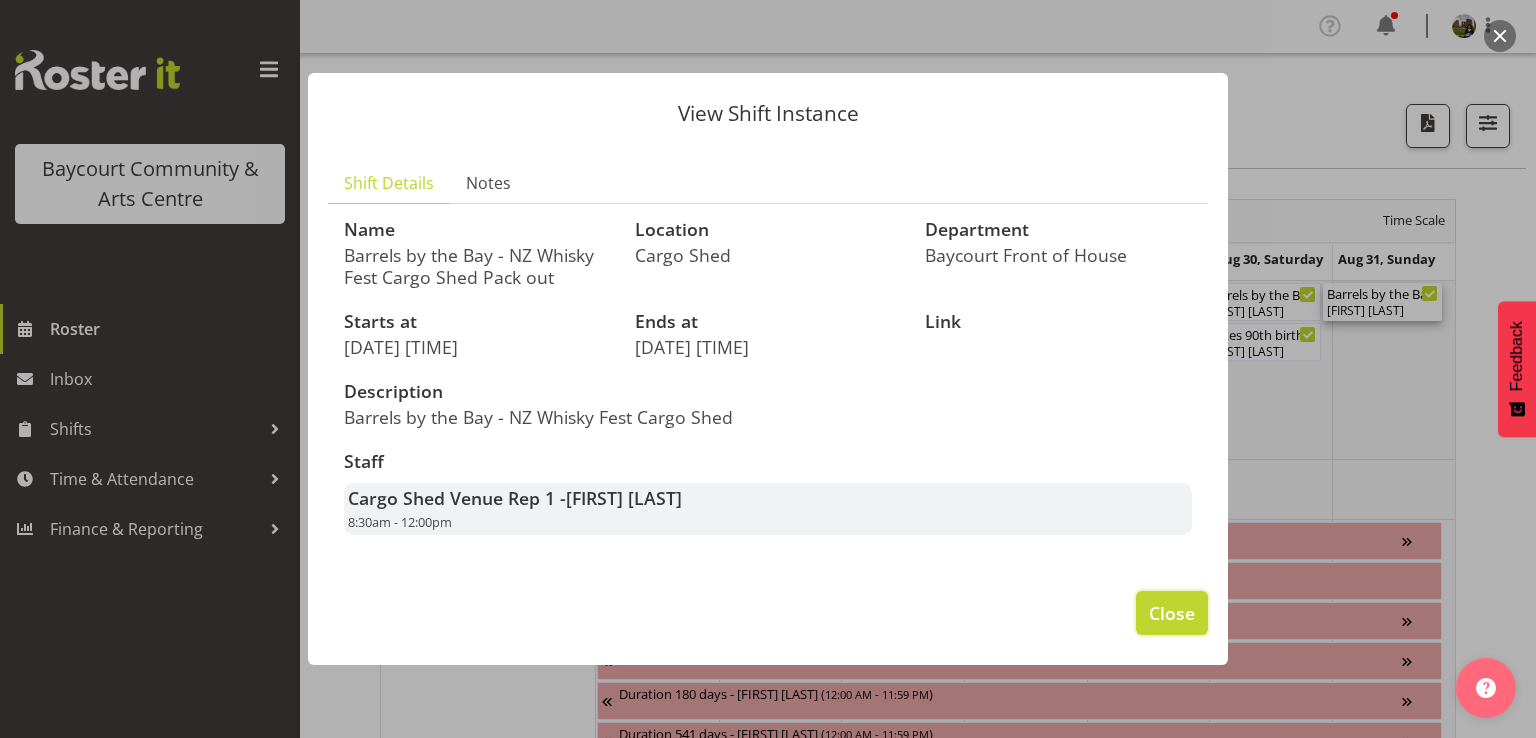 click on "Close" at bounding box center [1172, 613] 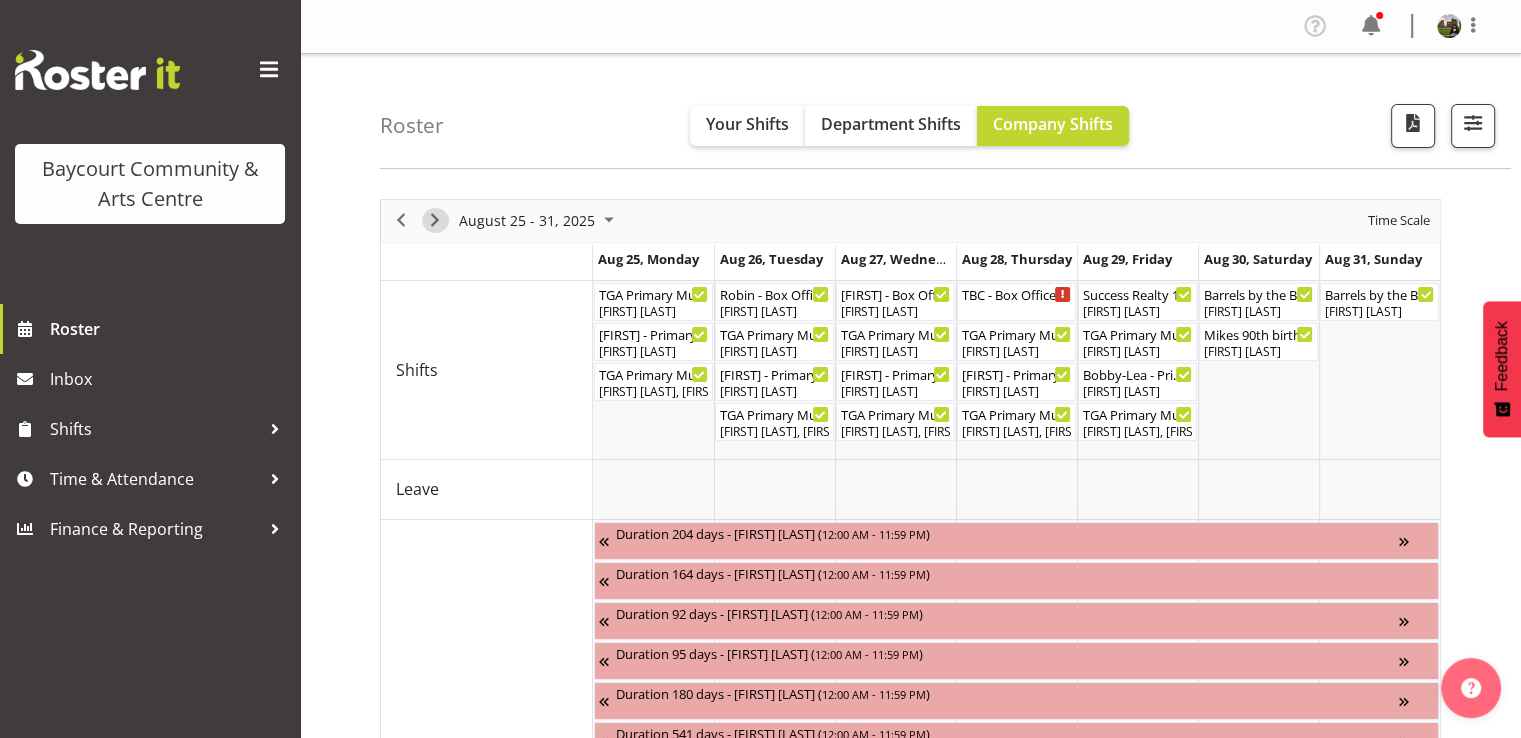 click at bounding box center [435, 220] 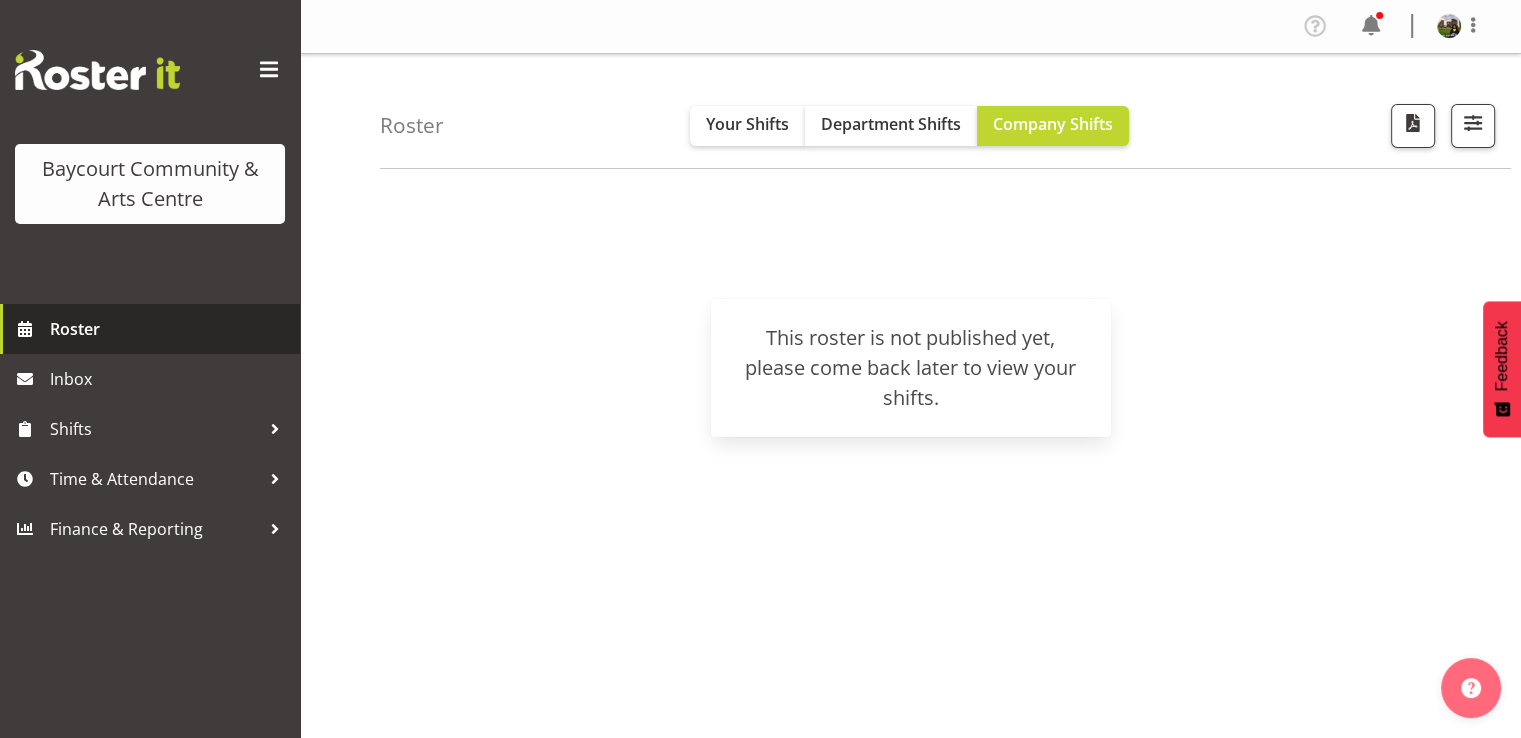click on "Roster" at bounding box center (150, 329) 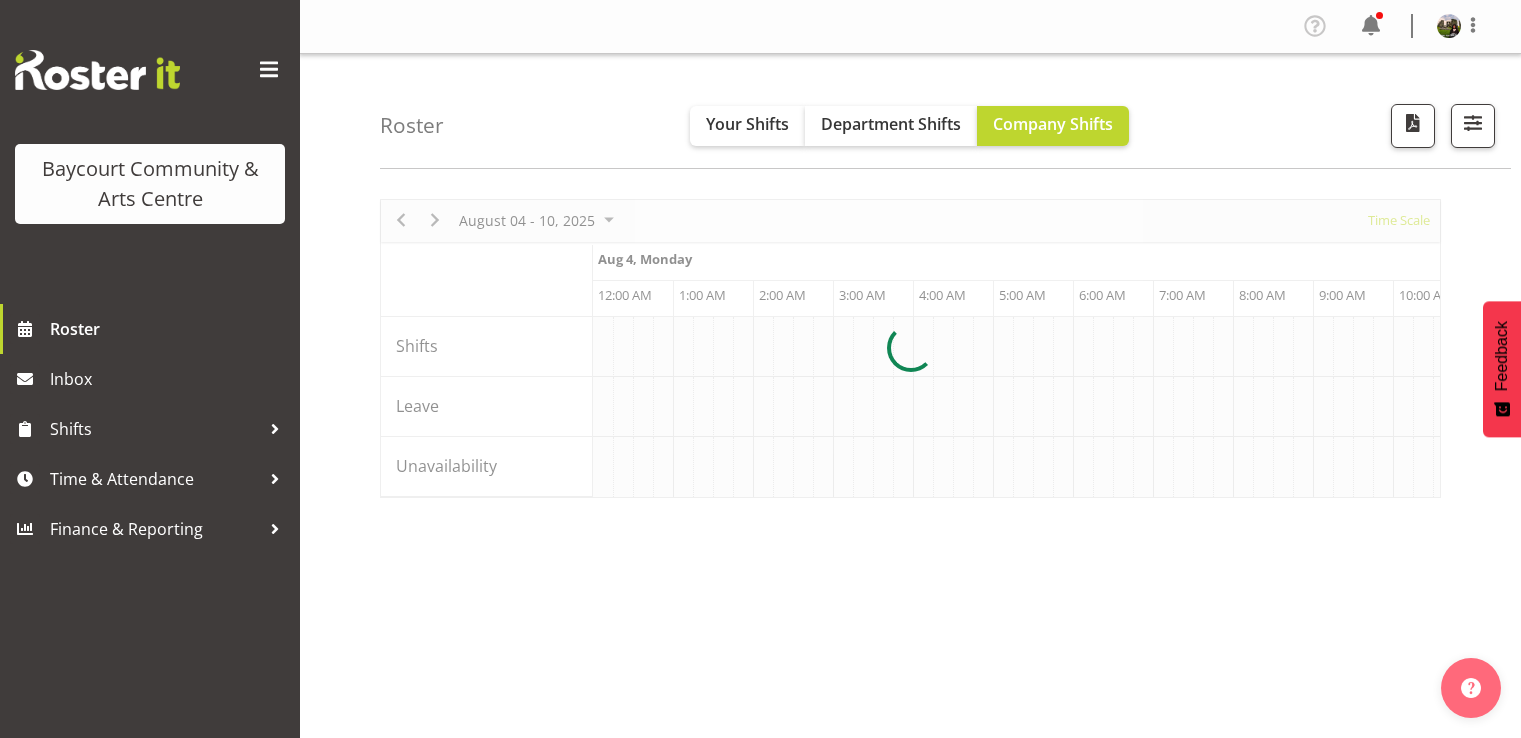 scroll, scrollTop: 0, scrollLeft: 0, axis: both 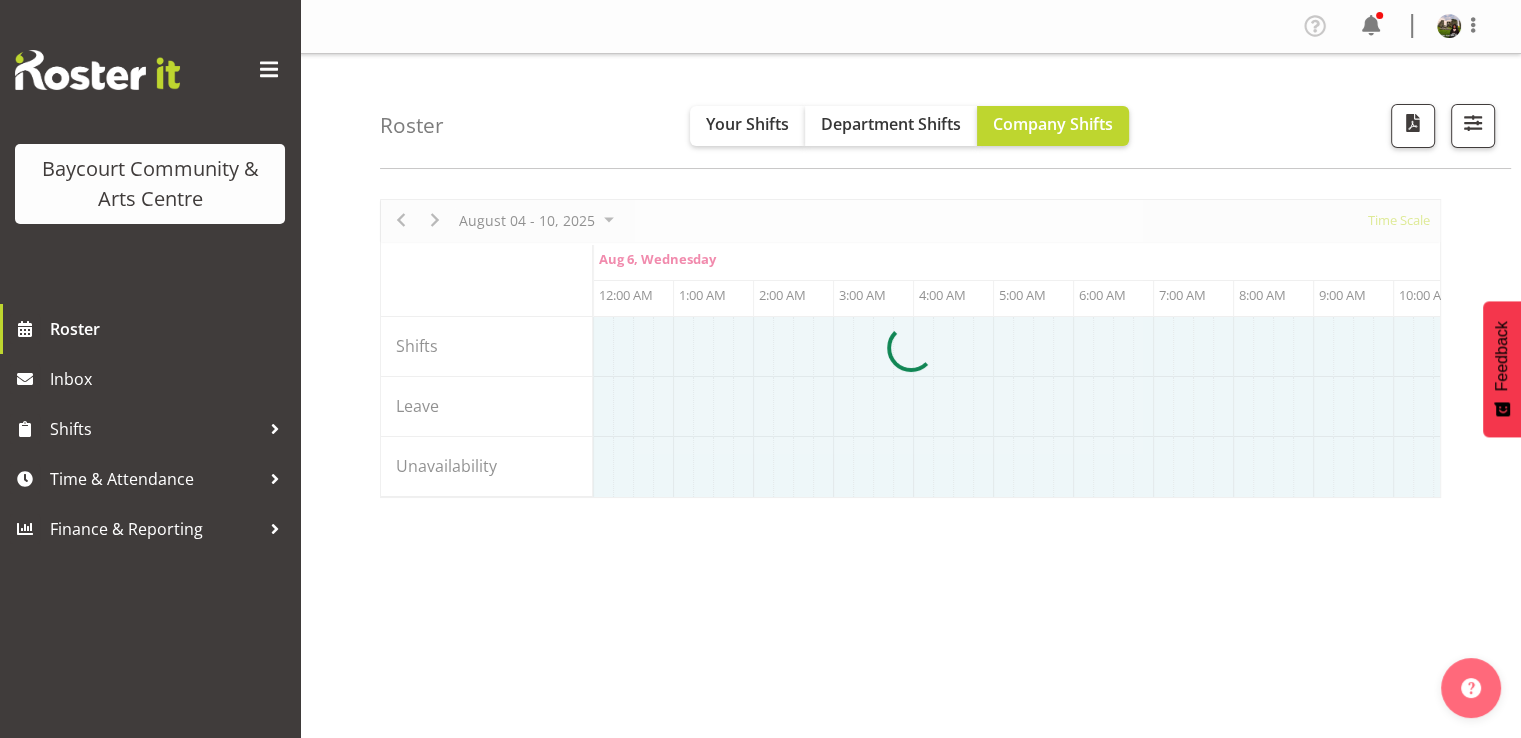click at bounding box center (910, 348) 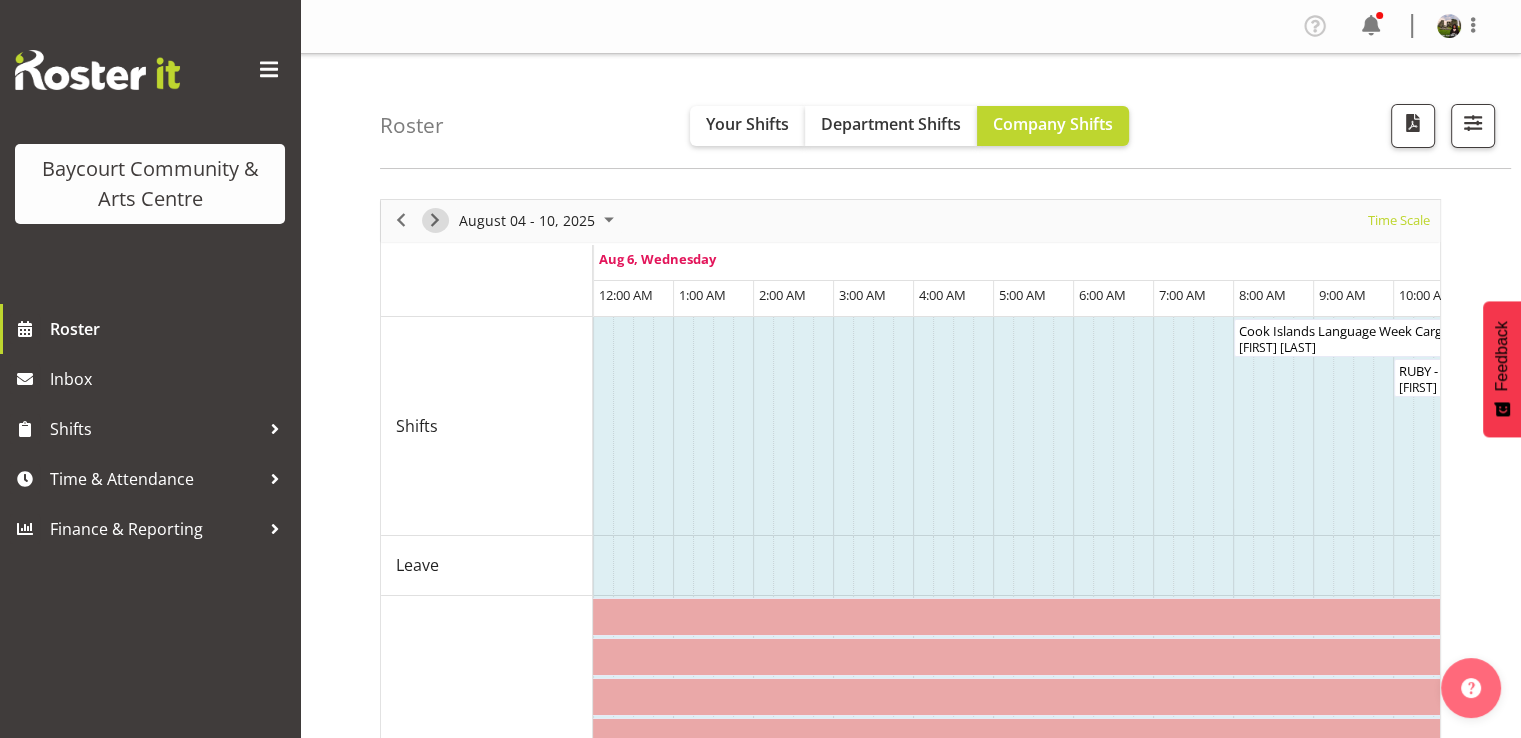 click at bounding box center [435, 220] 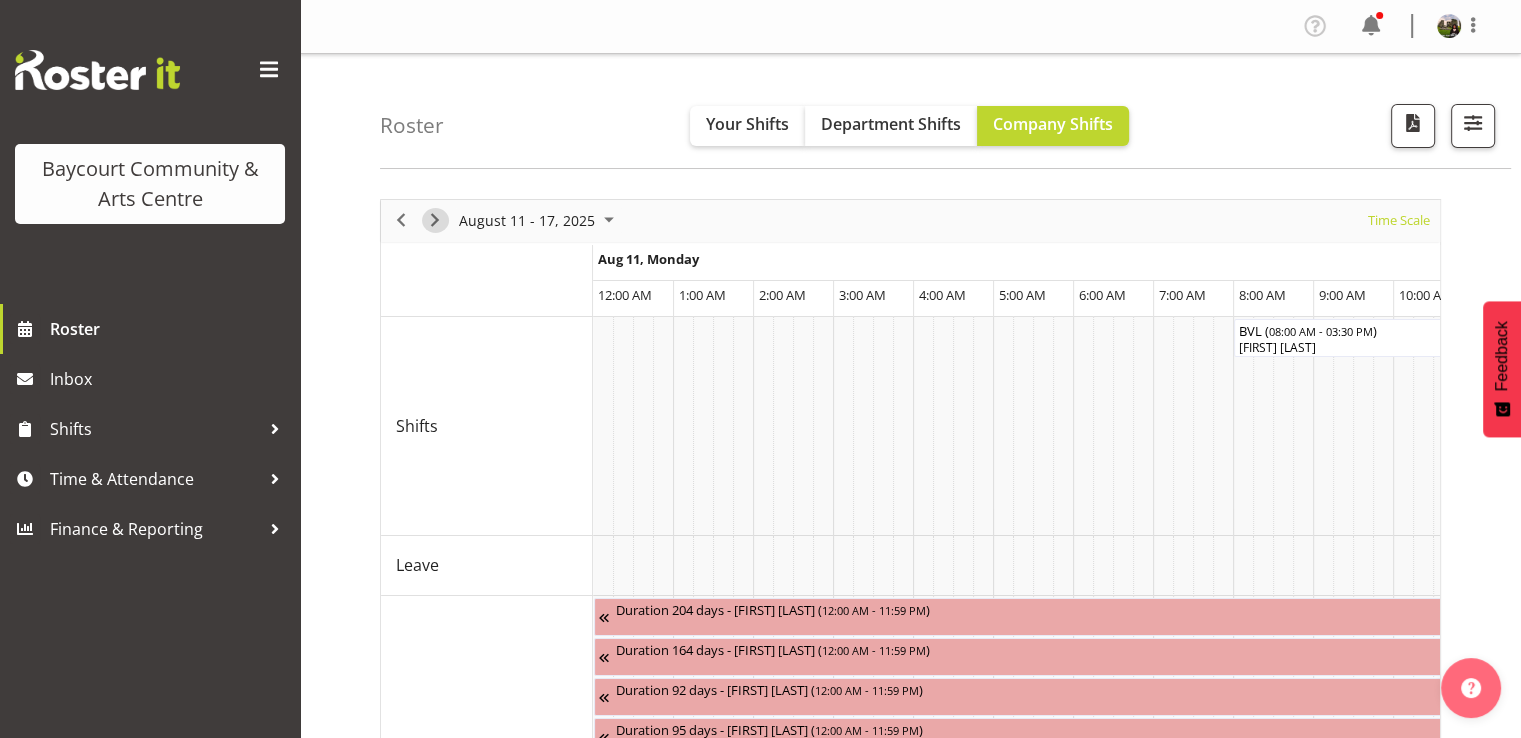 click at bounding box center (435, 220) 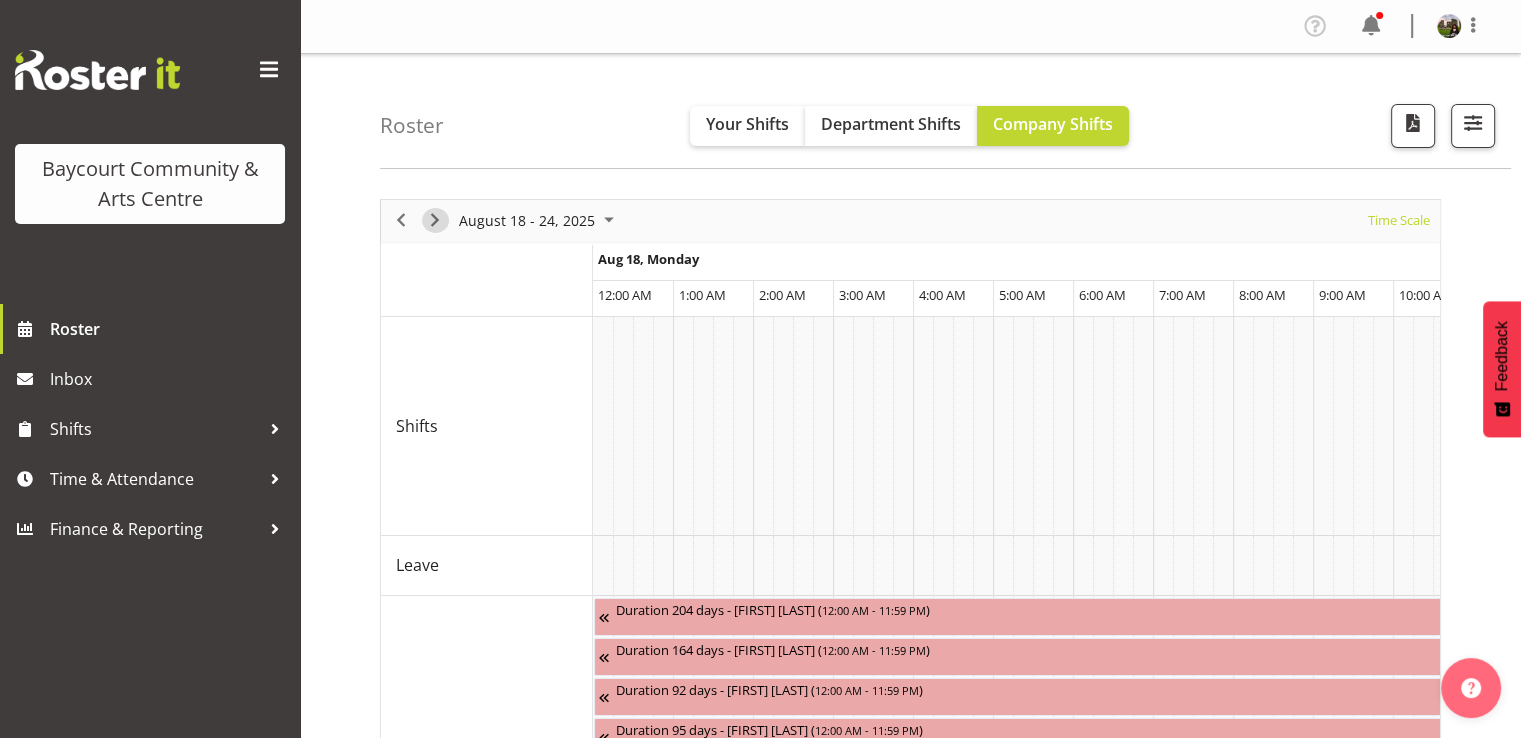 click at bounding box center (435, 220) 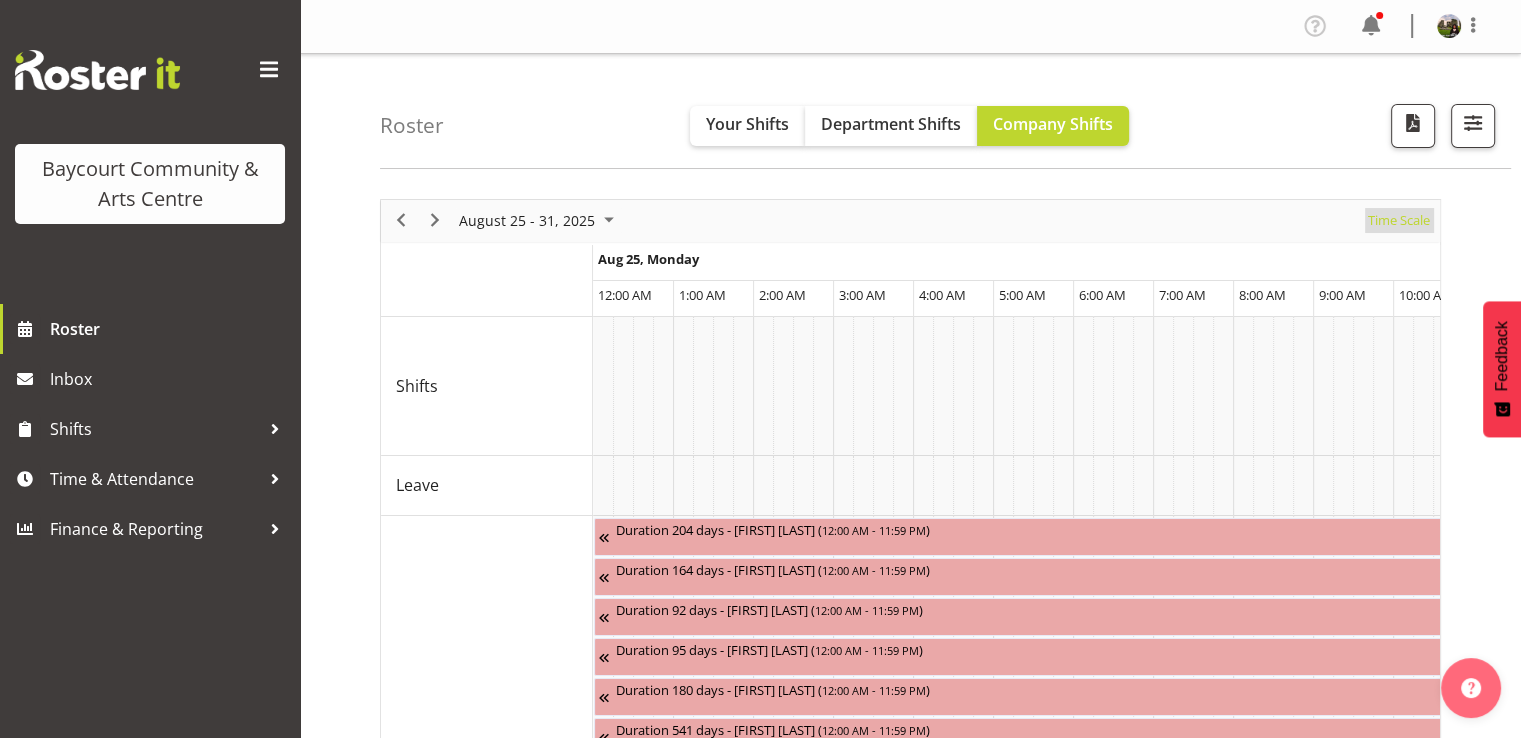 click on "Time Scale" at bounding box center (1399, 220) 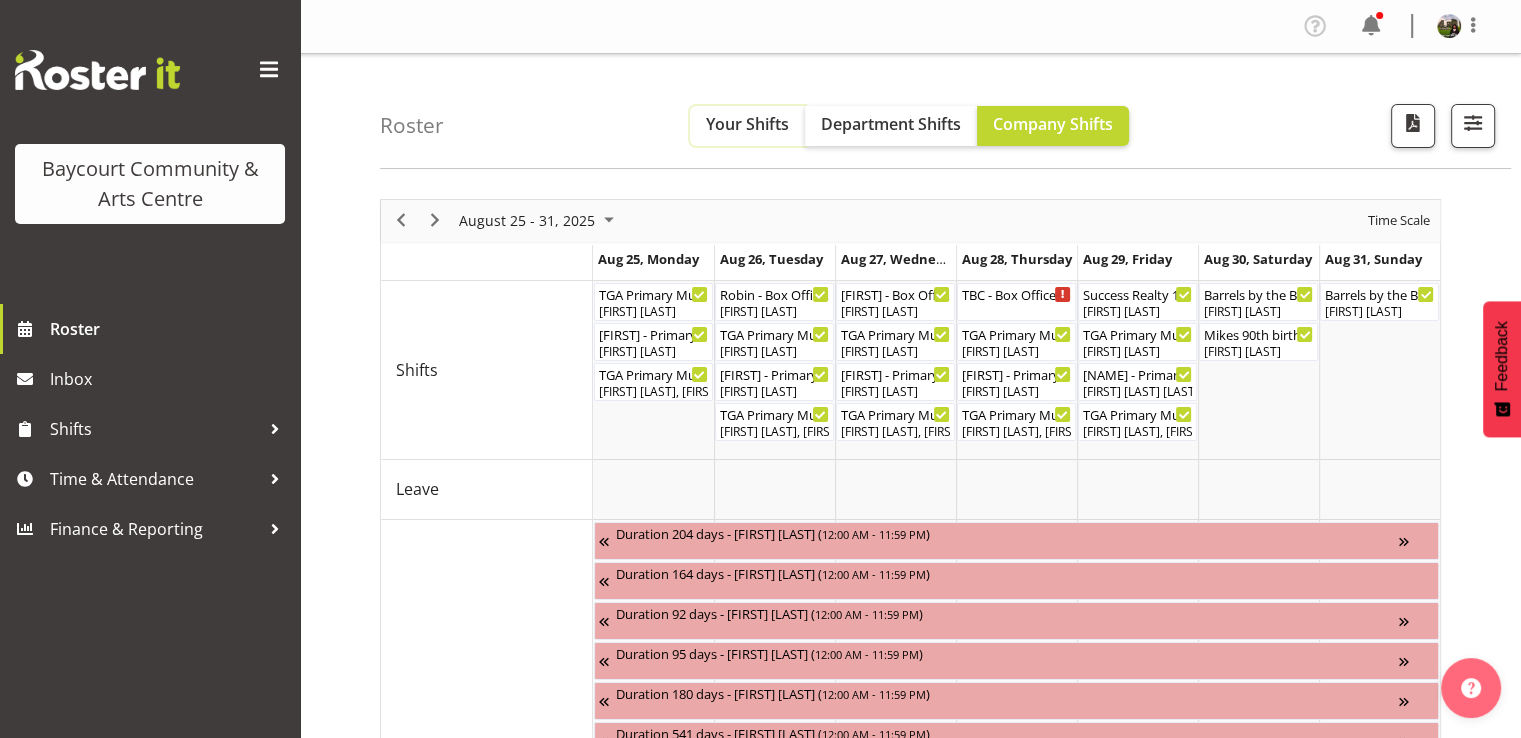 click on "Your Shifts" at bounding box center (747, 124) 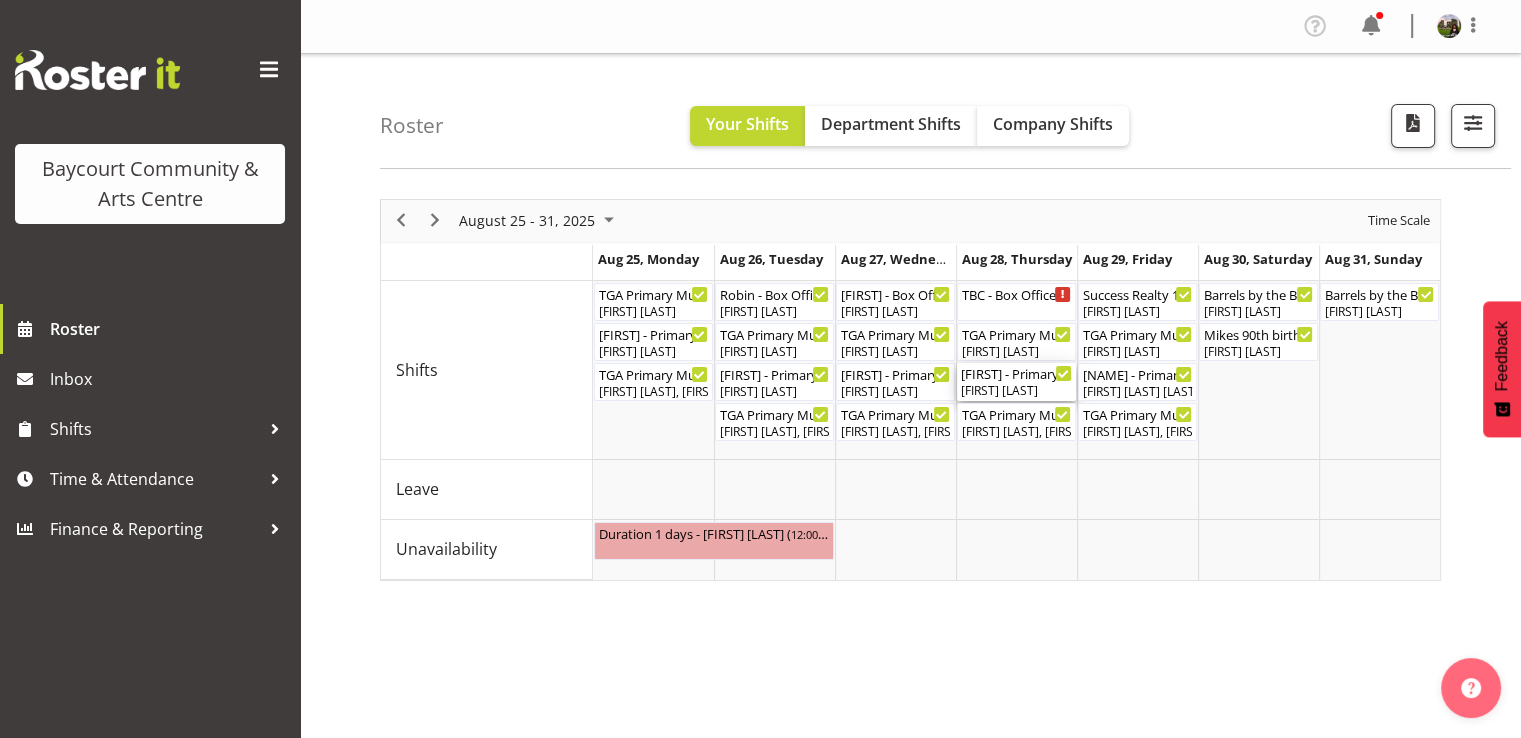 click on "[FIRST] - Primary School Choir - Songs from the Sunny Days
(
05:30 PM -
07:30 PM
)" at bounding box center (1016, 373) 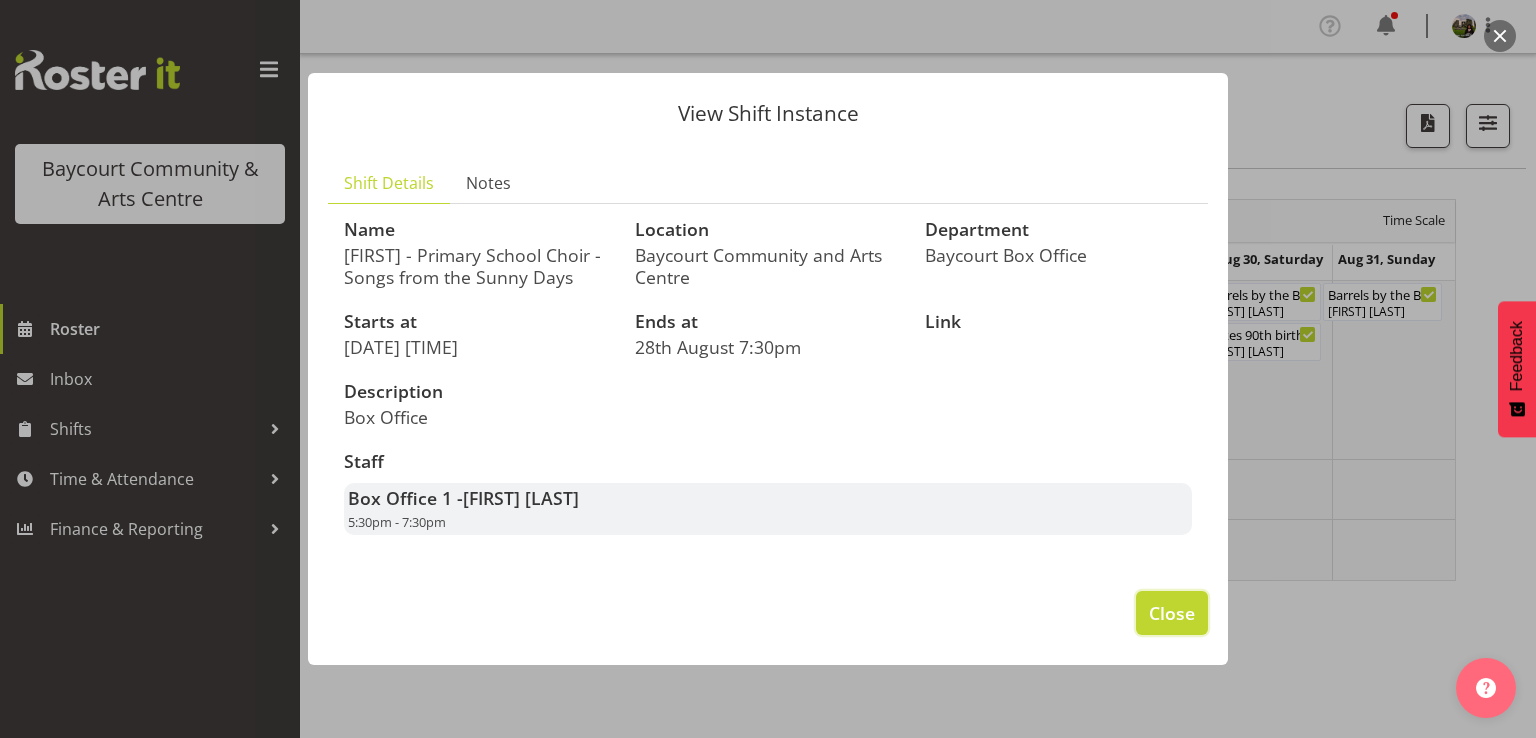 click on "Close" at bounding box center [1172, 613] 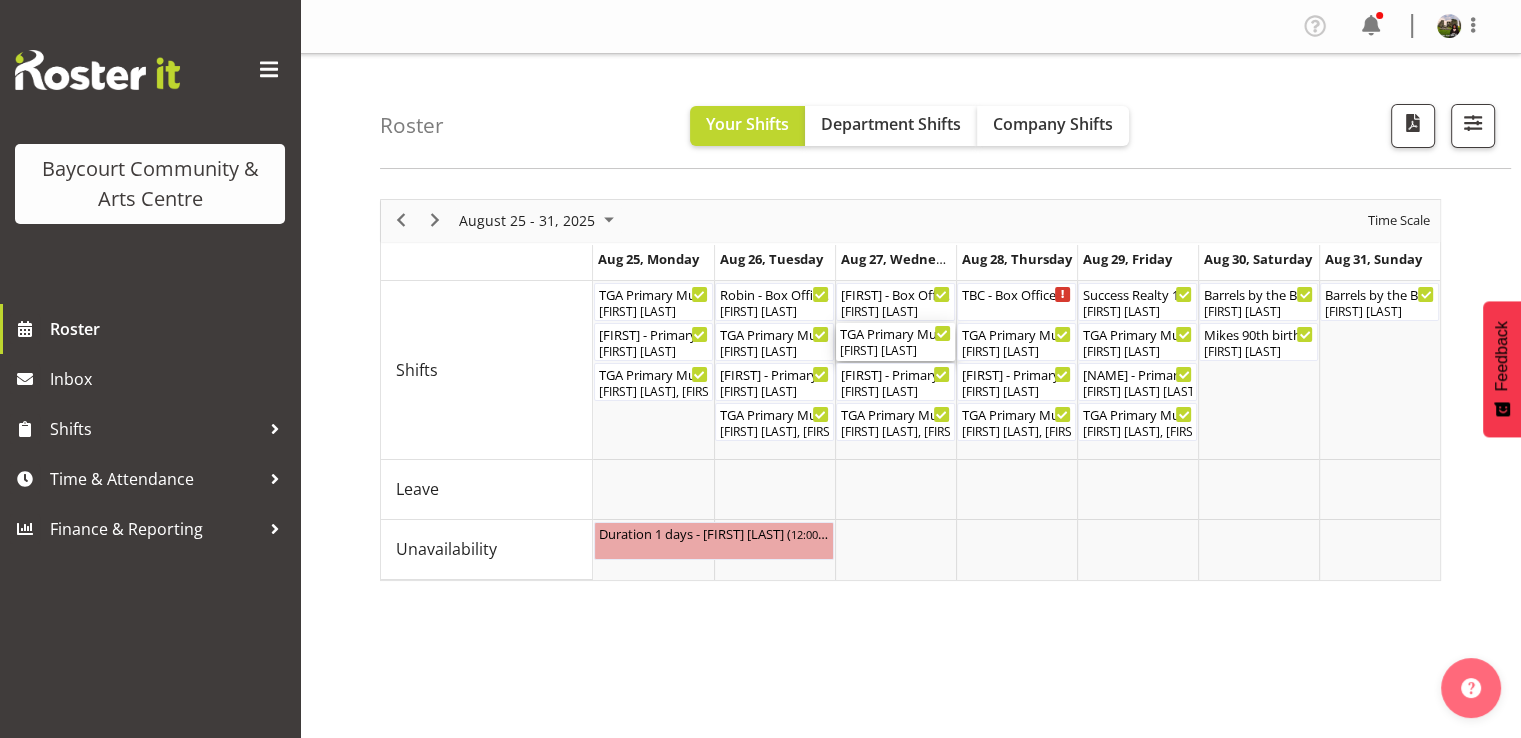 click on "[FIRST] [LAST]" at bounding box center (895, 351) 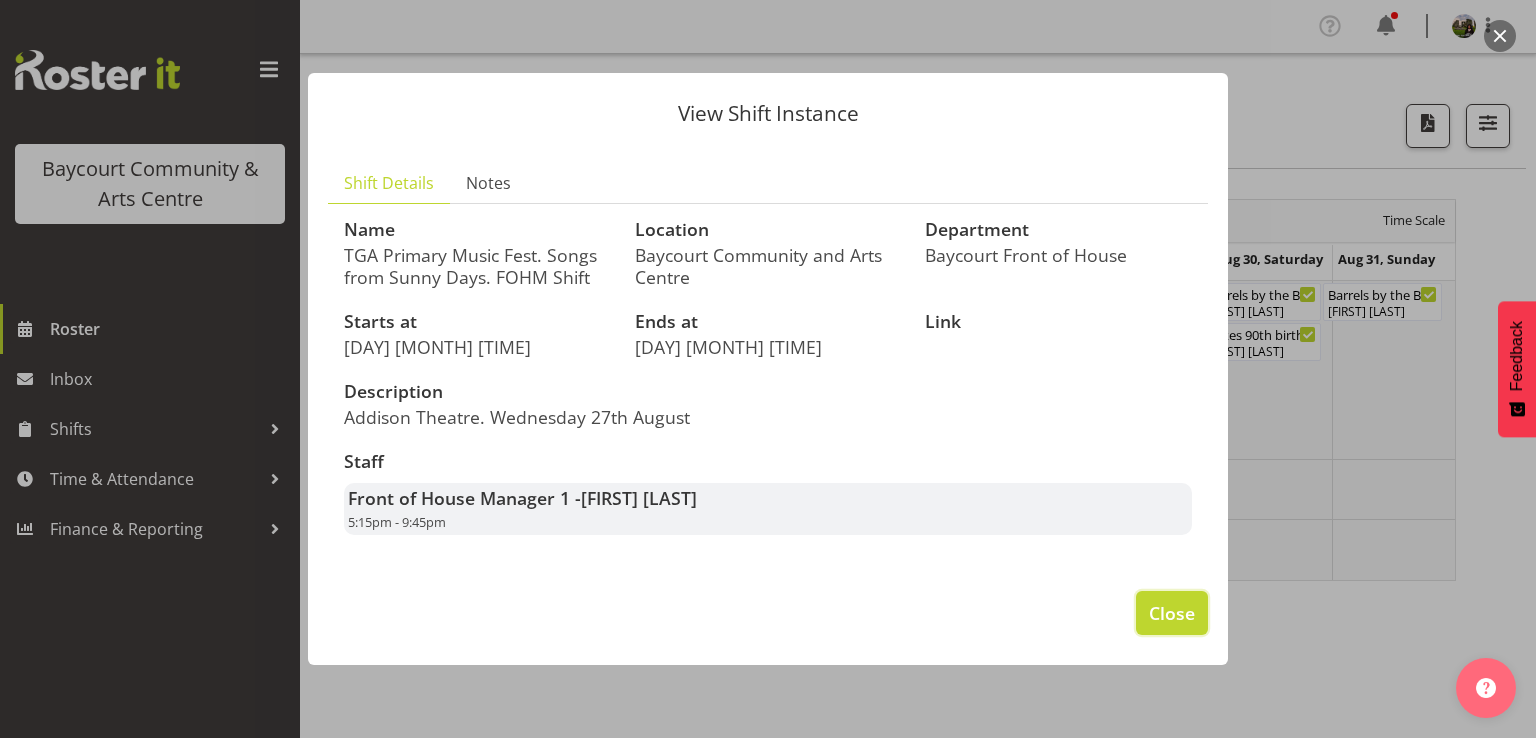 click on "Close" at bounding box center (1172, 613) 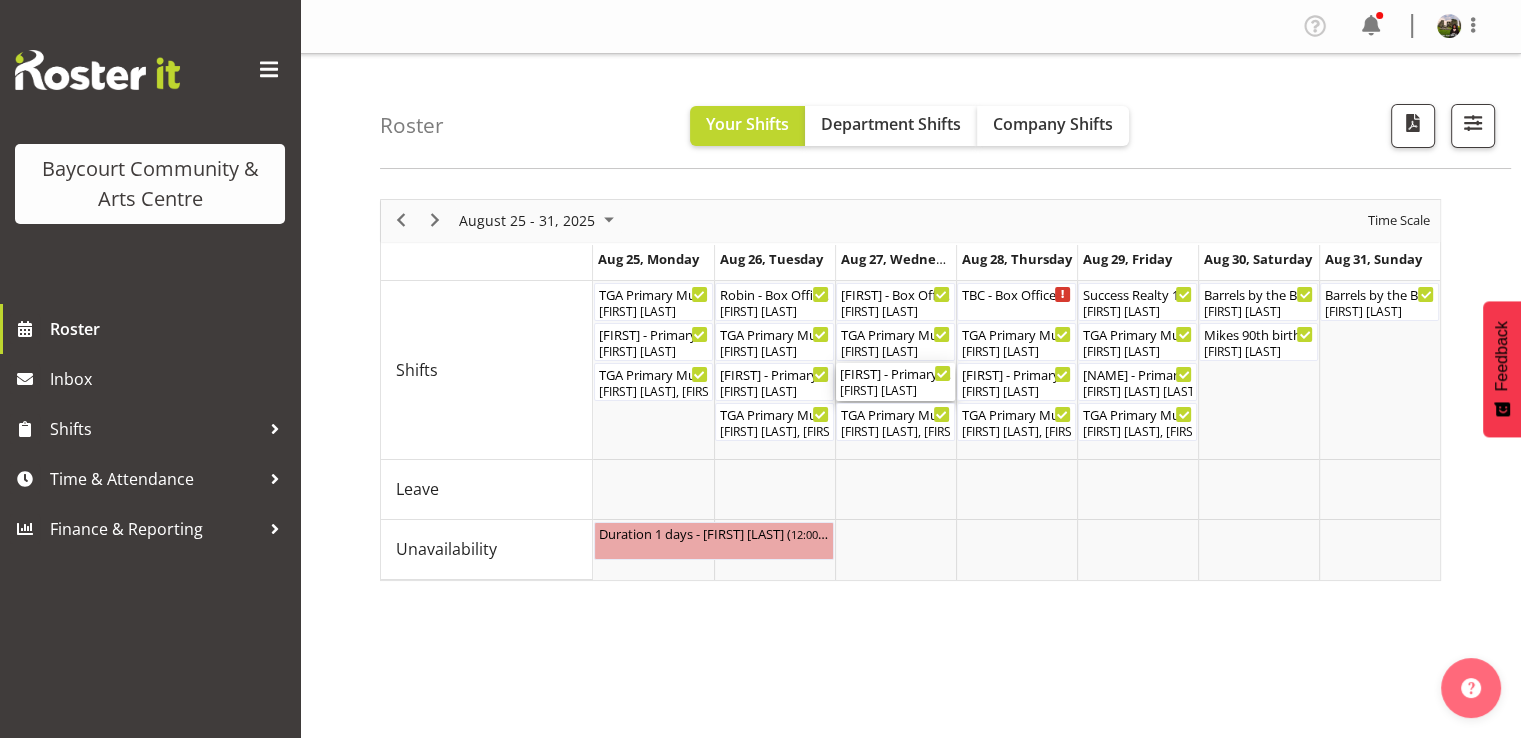 click on "[FIRST] - Primary School Choir - Songs from the Sunny Days
(
05:30 PM -
07:30 PM
)" at bounding box center (895, 373) 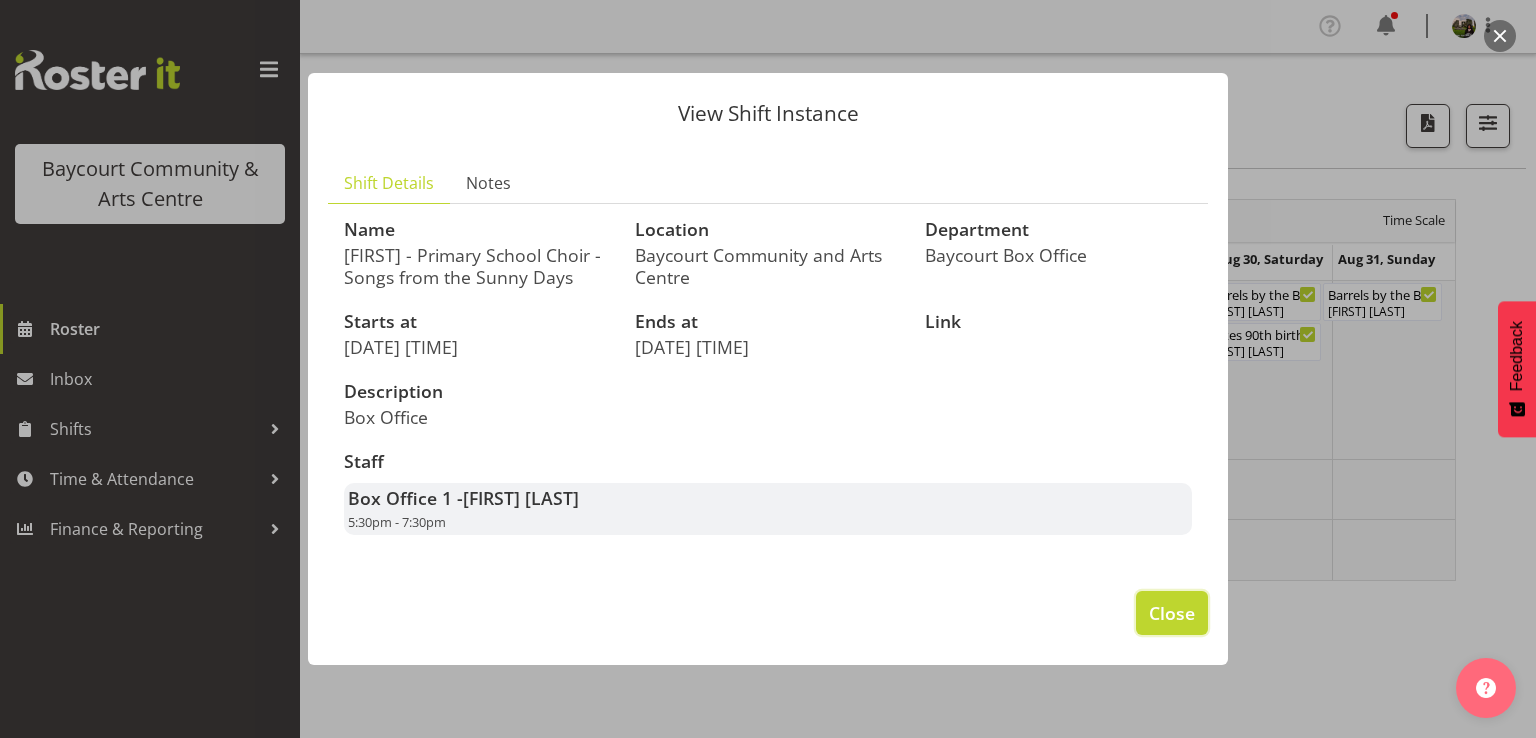 click on "Close" at bounding box center [1172, 613] 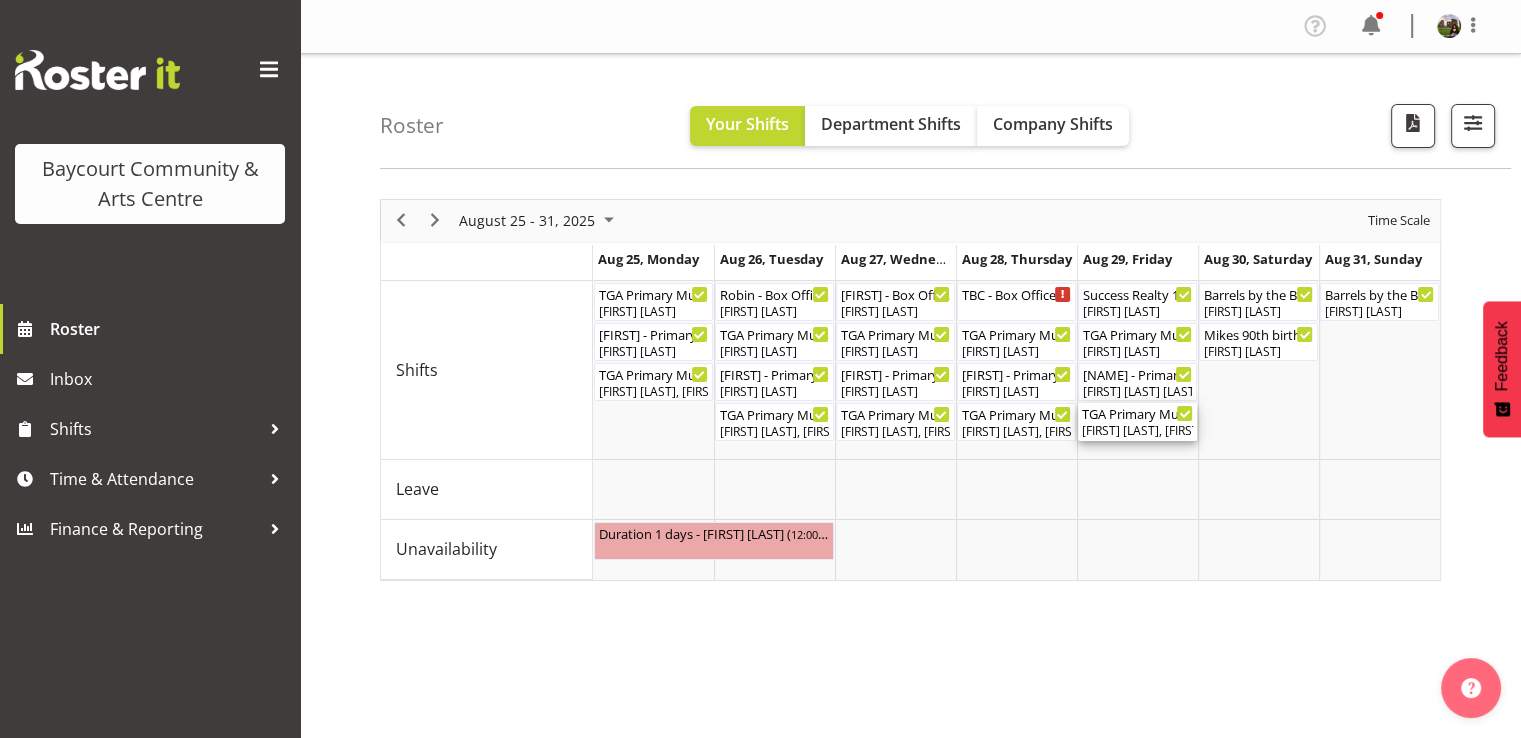 click on "TGA Primary Music Fest. Songs from Sunny Days
(
06:00 PM -
09:30 PM
)" at bounding box center (1137, 413) 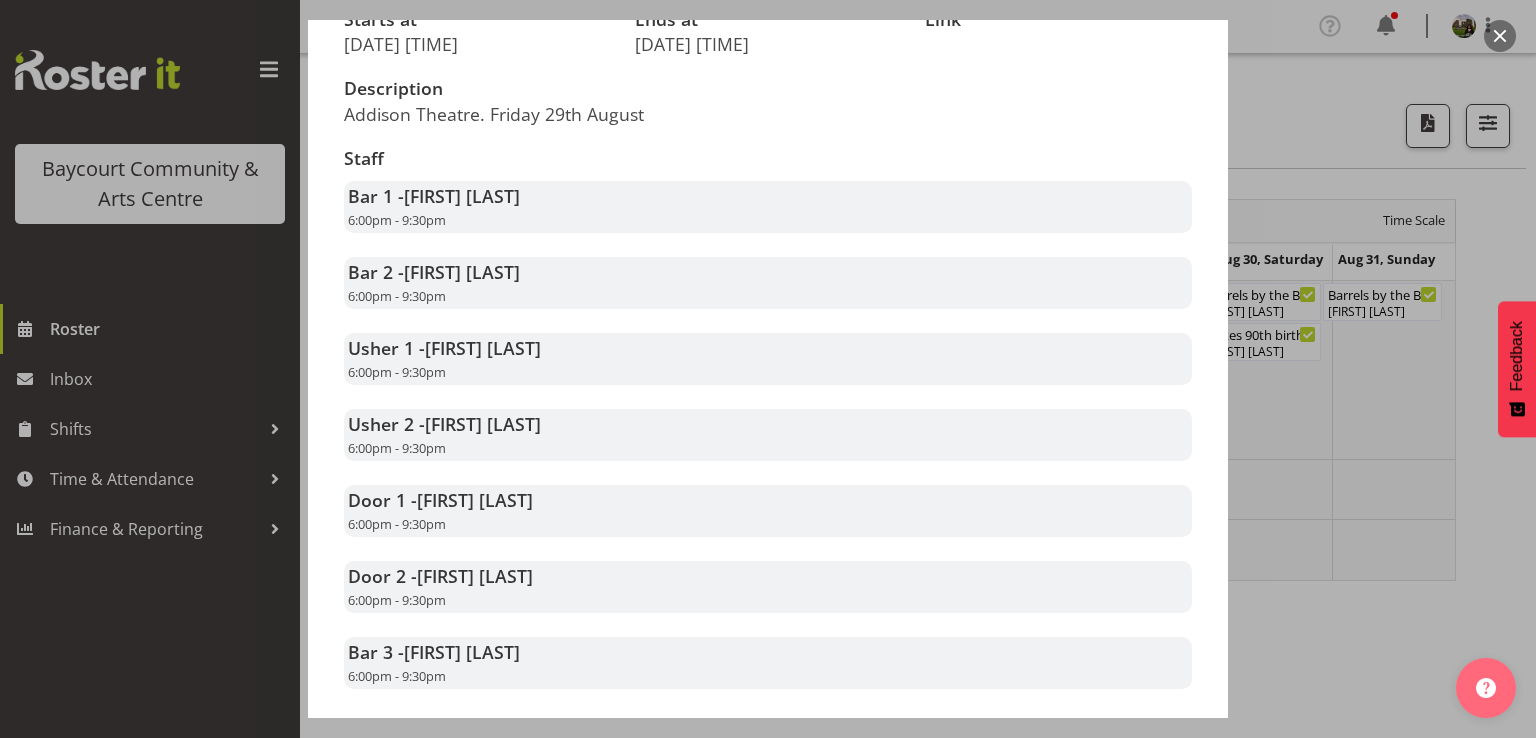 scroll, scrollTop: 400, scrollLeft: 0, axis: vertical 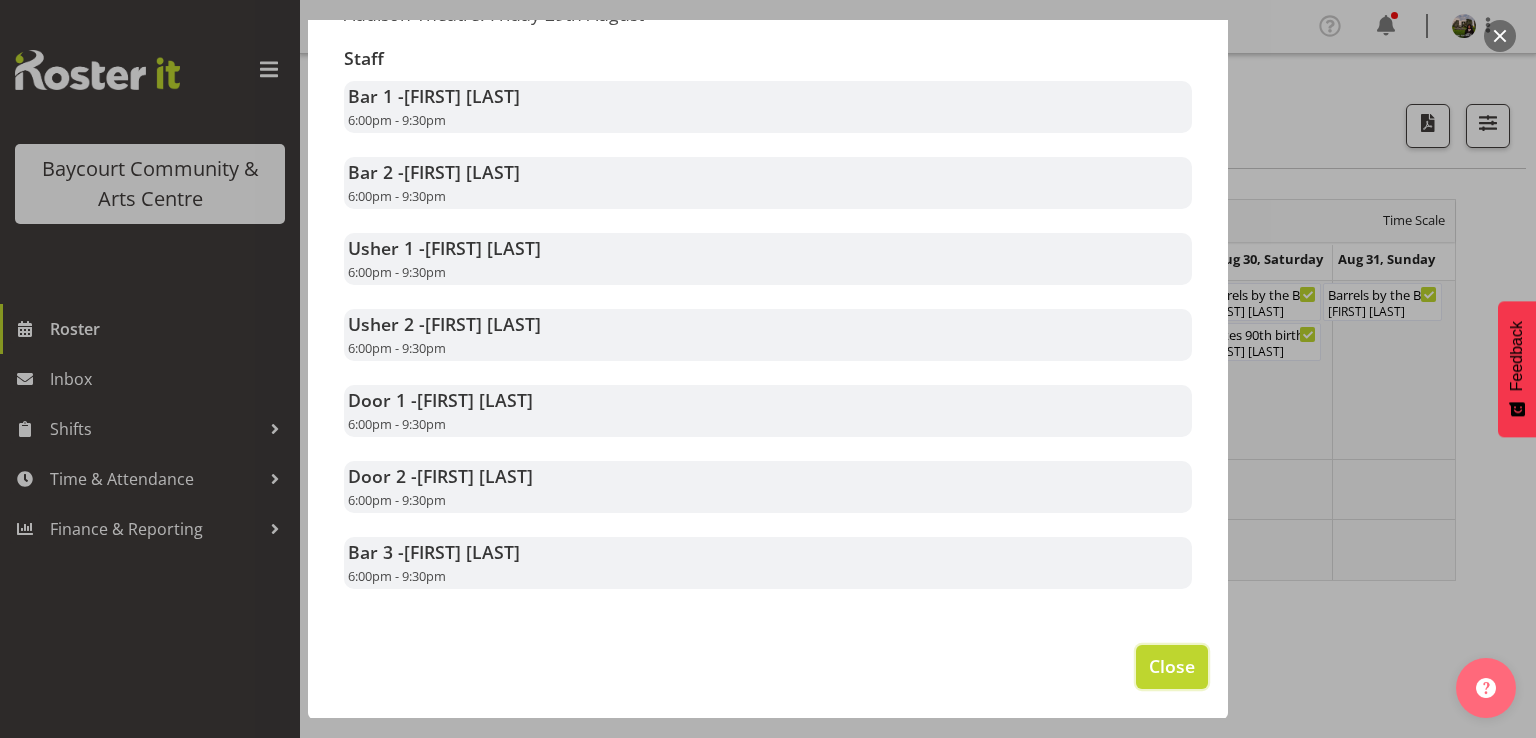 click on "Close" at bounding box center [1172, 666] 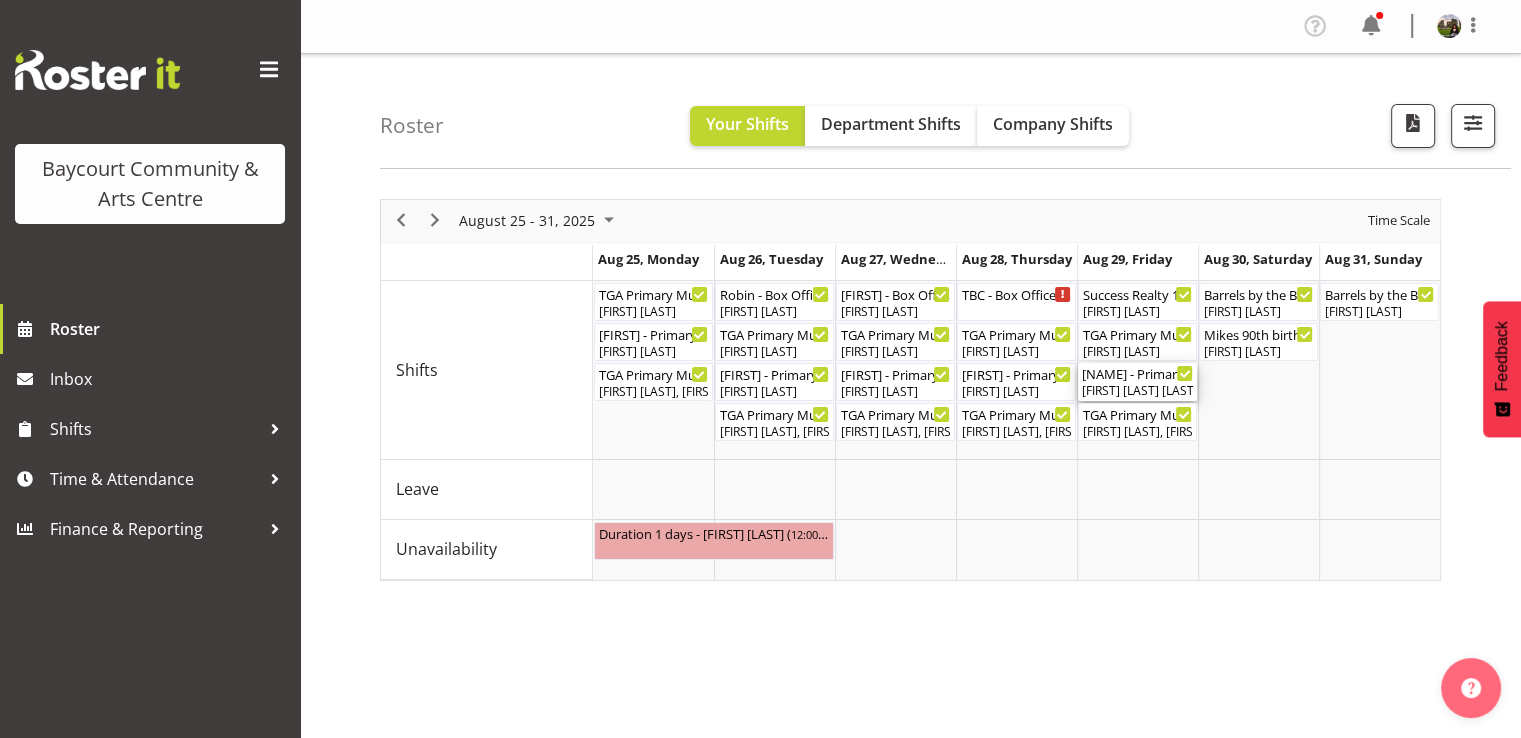 click on "[FIRST] [LAST] [LAST]" at bounding box center [1137, 391] 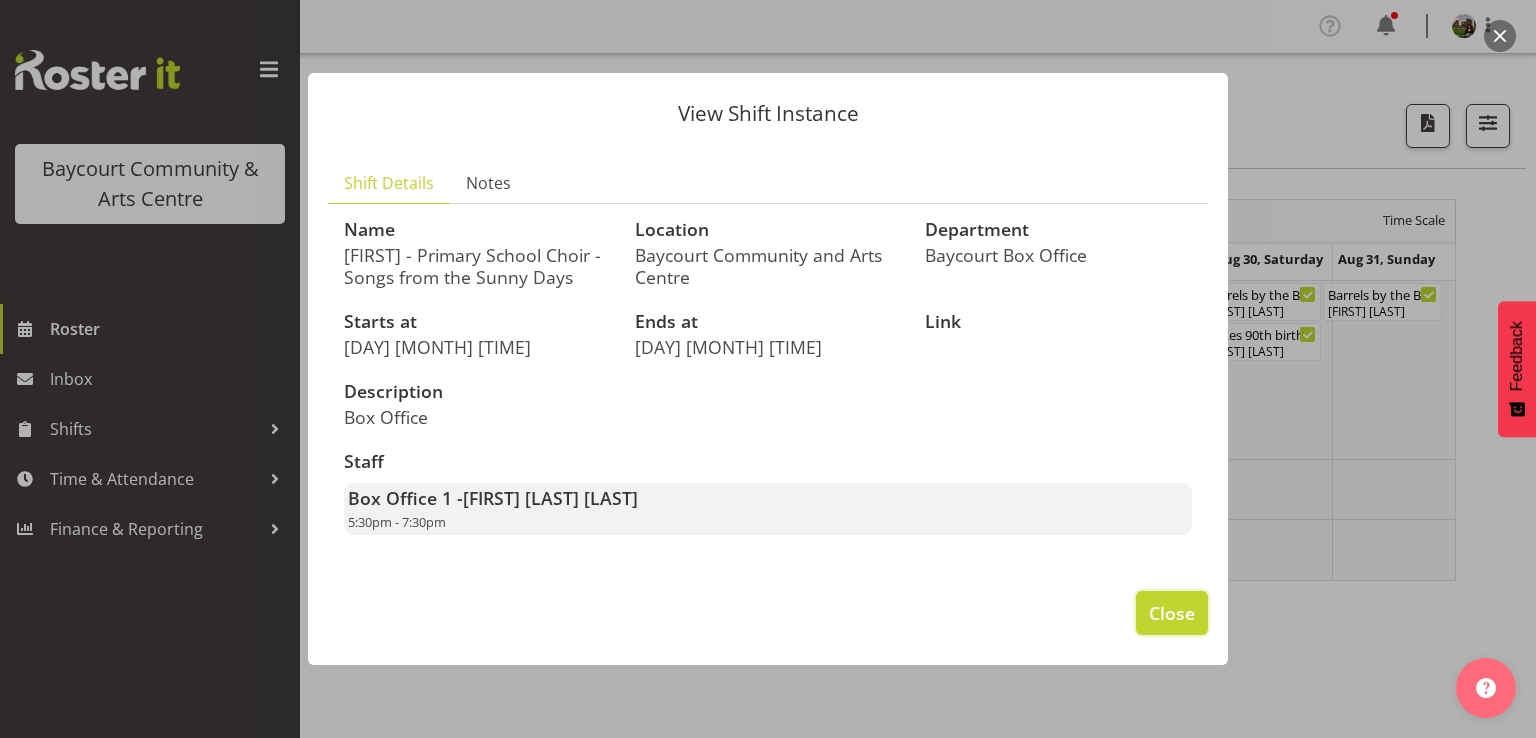 click on "Close" at bounding box center (1172, 613) 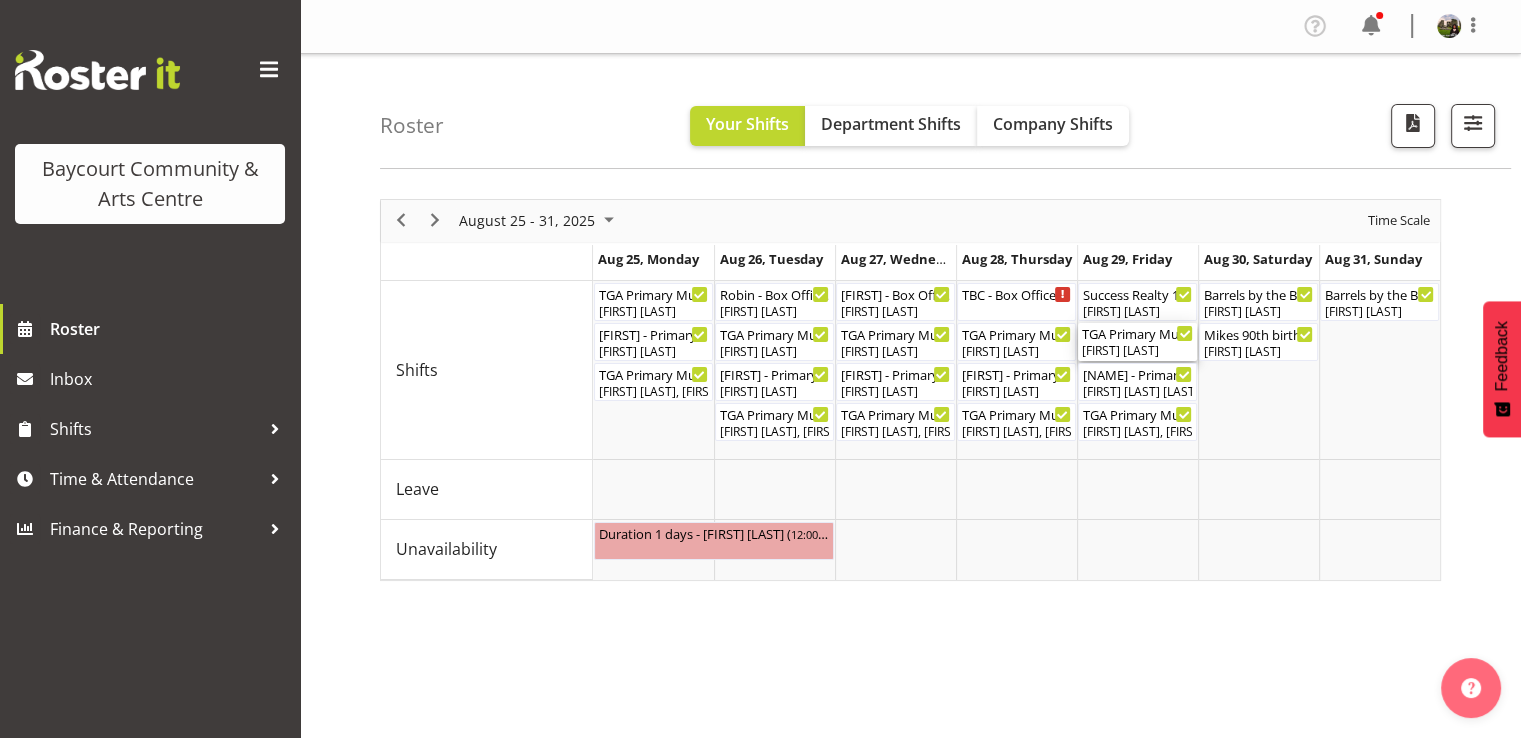 click on "[FIRST] [LAST]" at bounding box center [1137, 351] 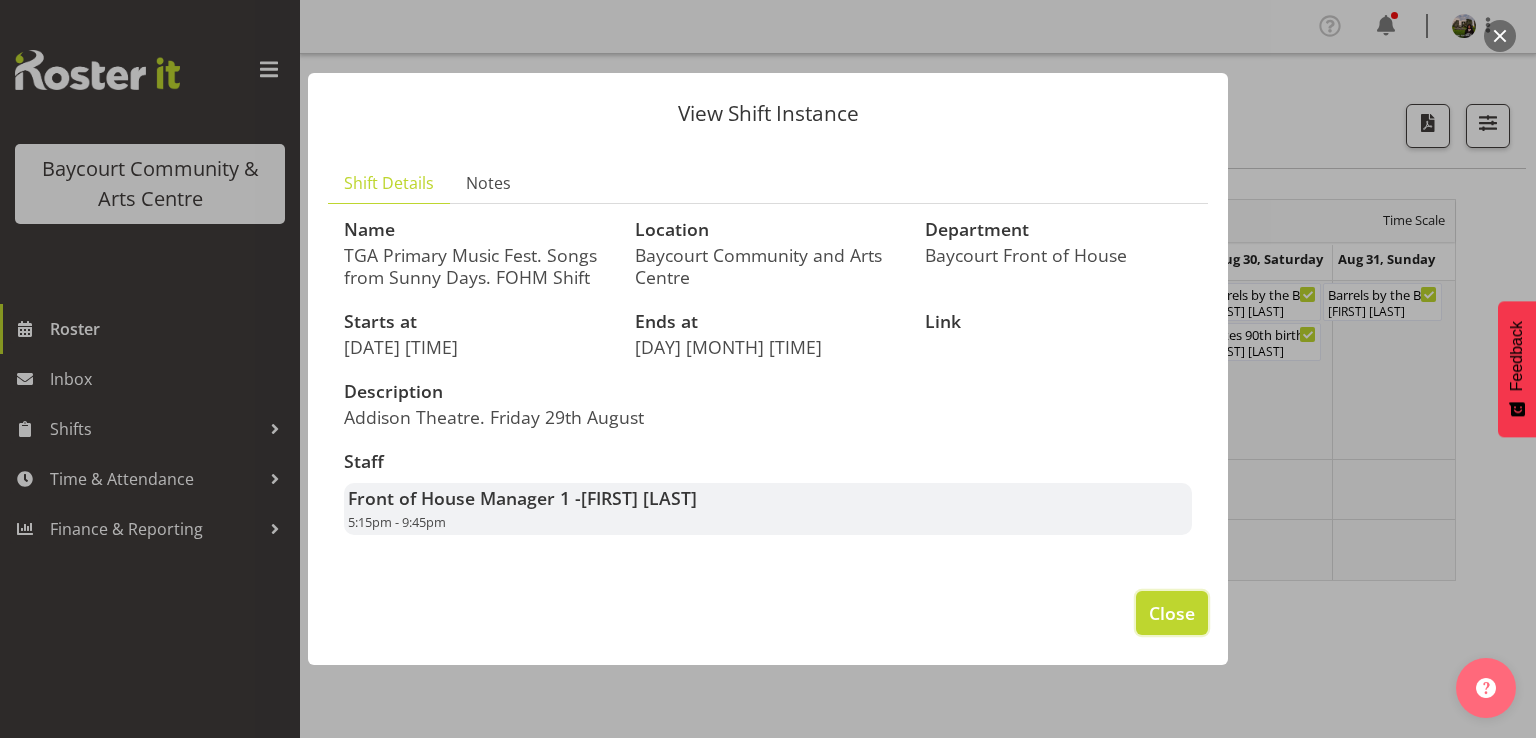 click on "Close" at bounding box center [1172, 613] 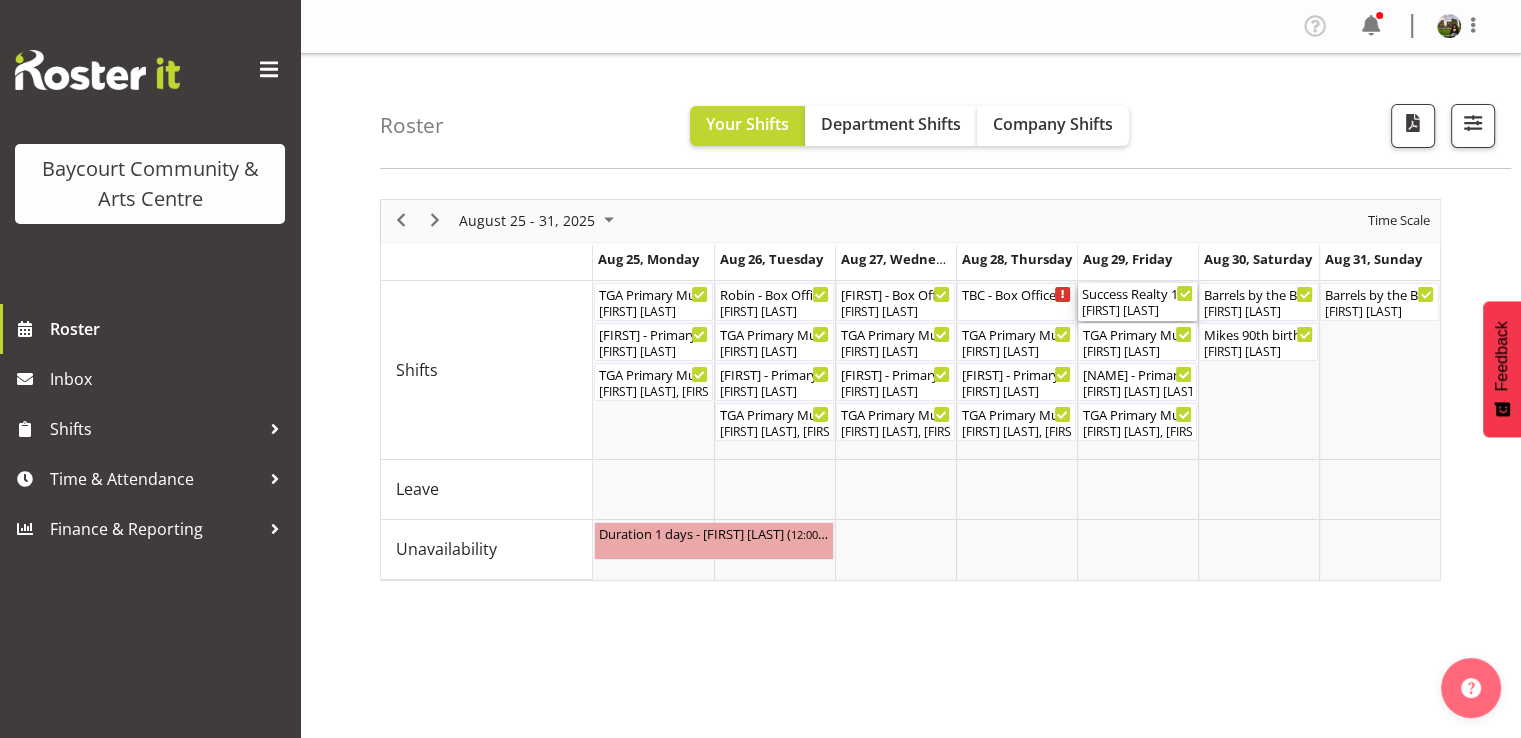 click on "[FIRST] [LAST]" at bounding box center [1137, 311] 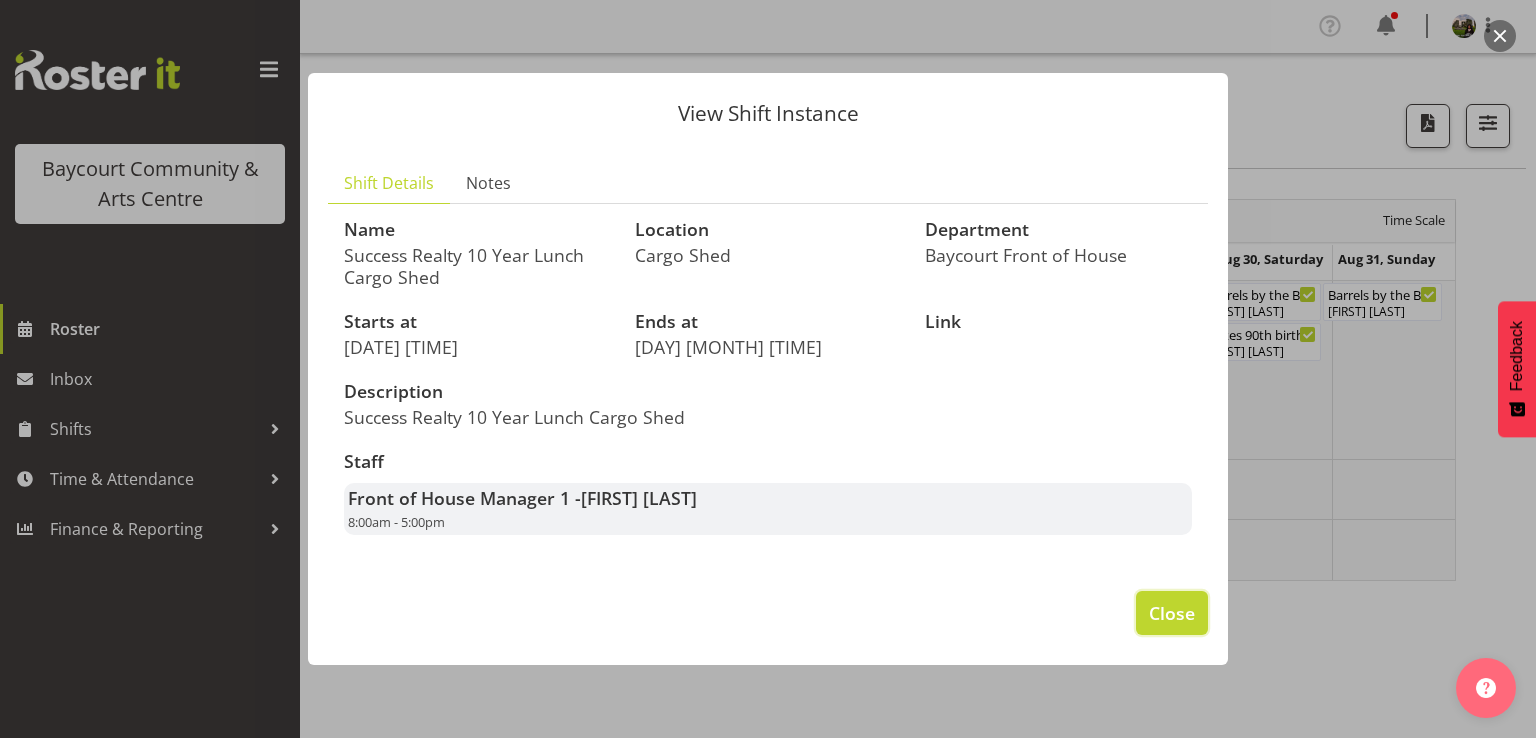 click on "Close" at bounding box center [1172, 613] 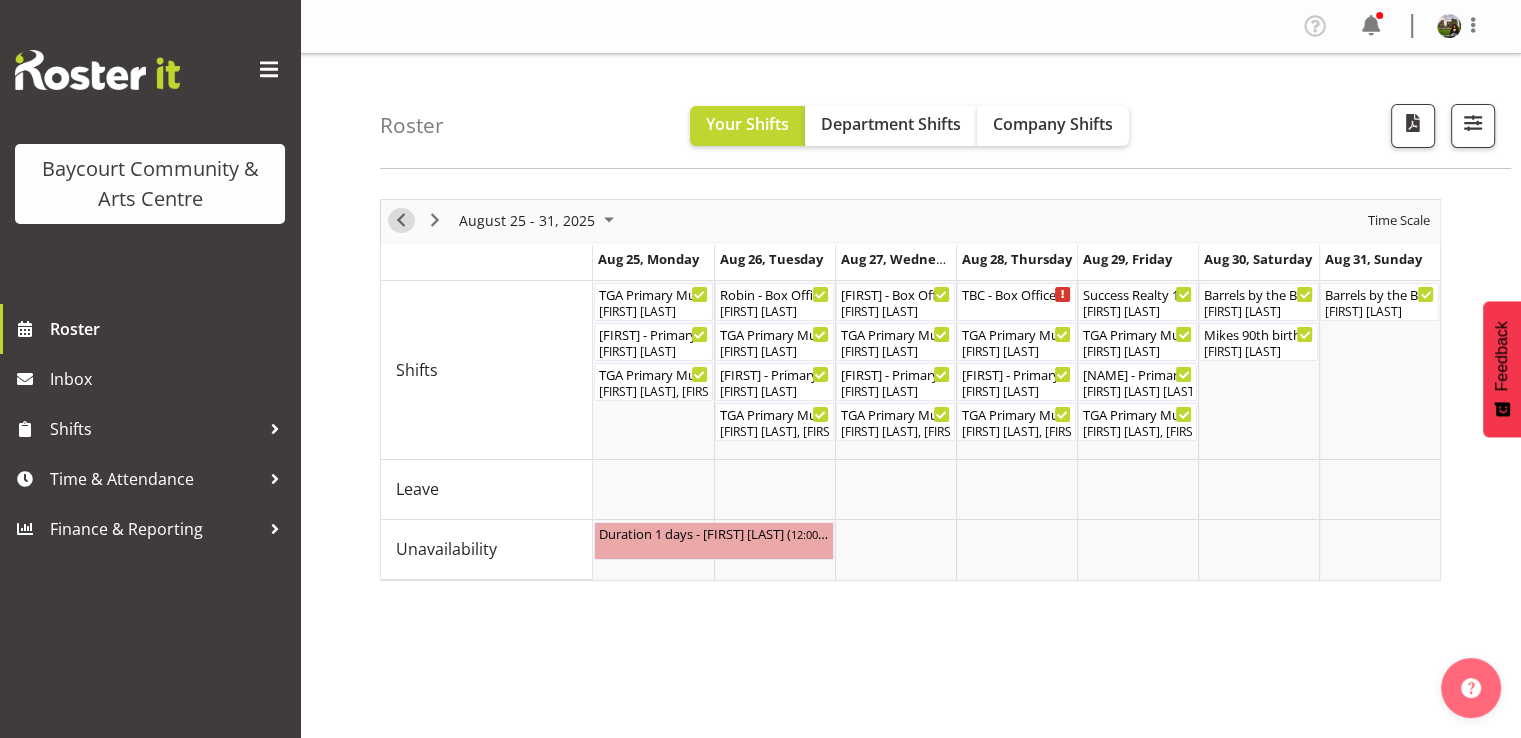click at bounding box center [401, 220] 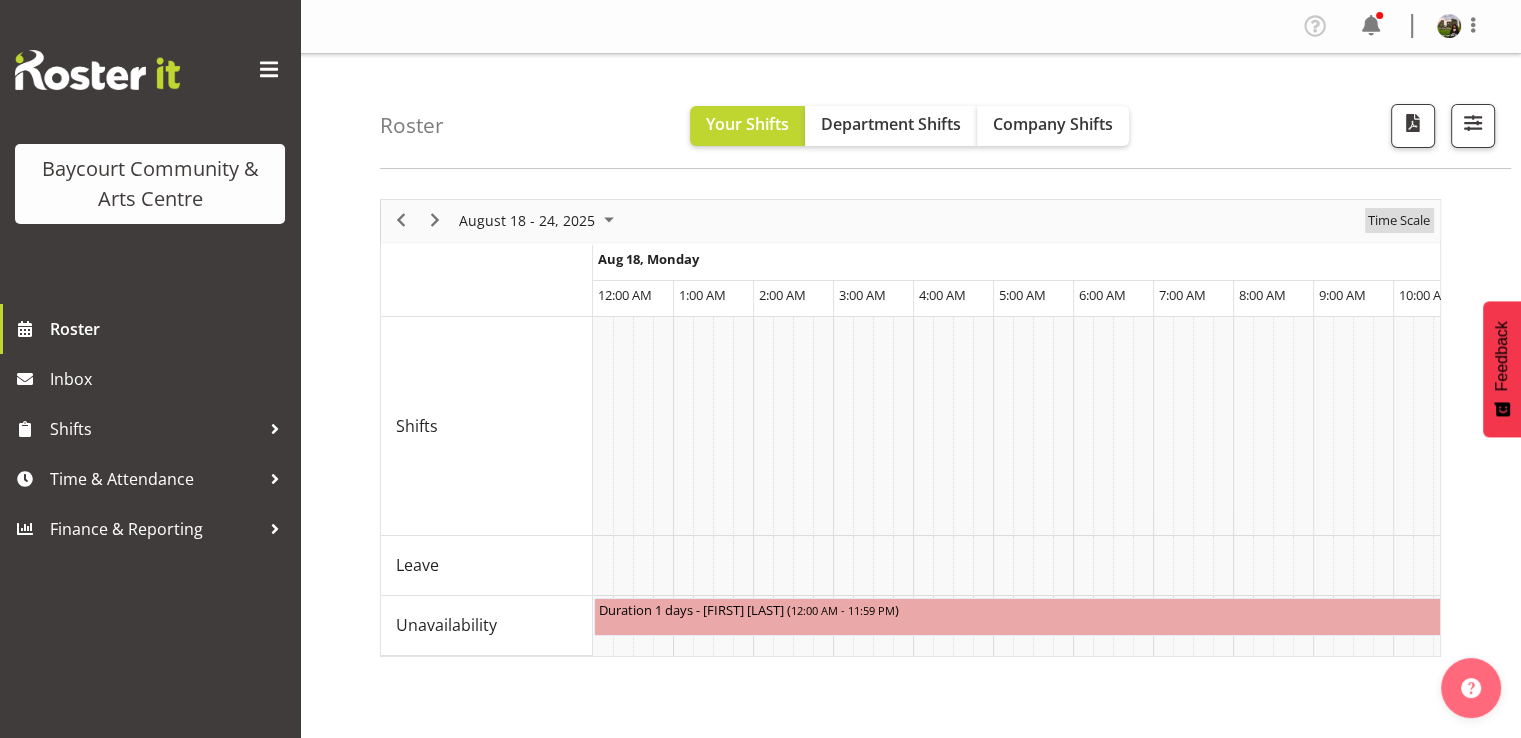 click on "Time Scale" at bounding box center (1399, 220) 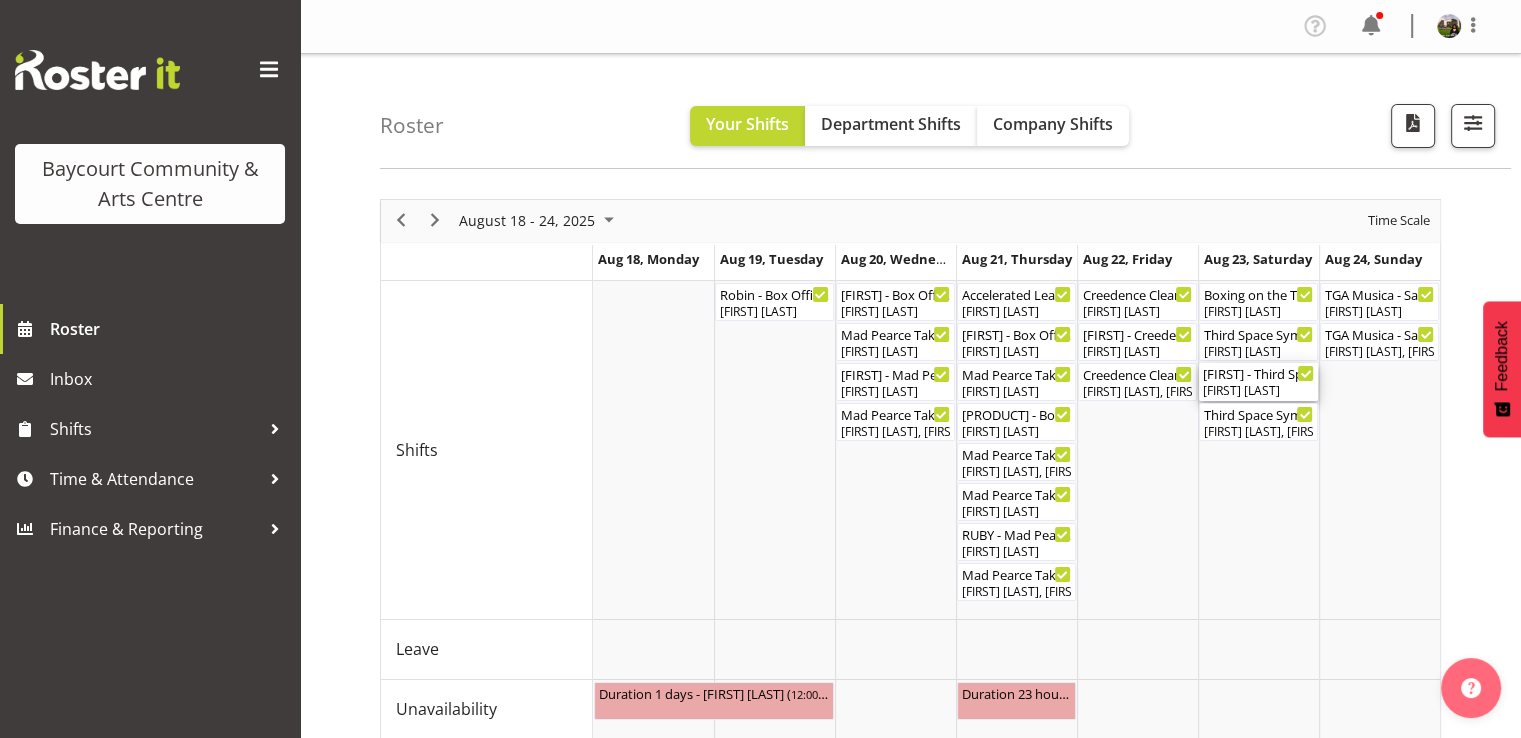 click on "[FIRST] [LAST]" at bounding box center [1258, 391] 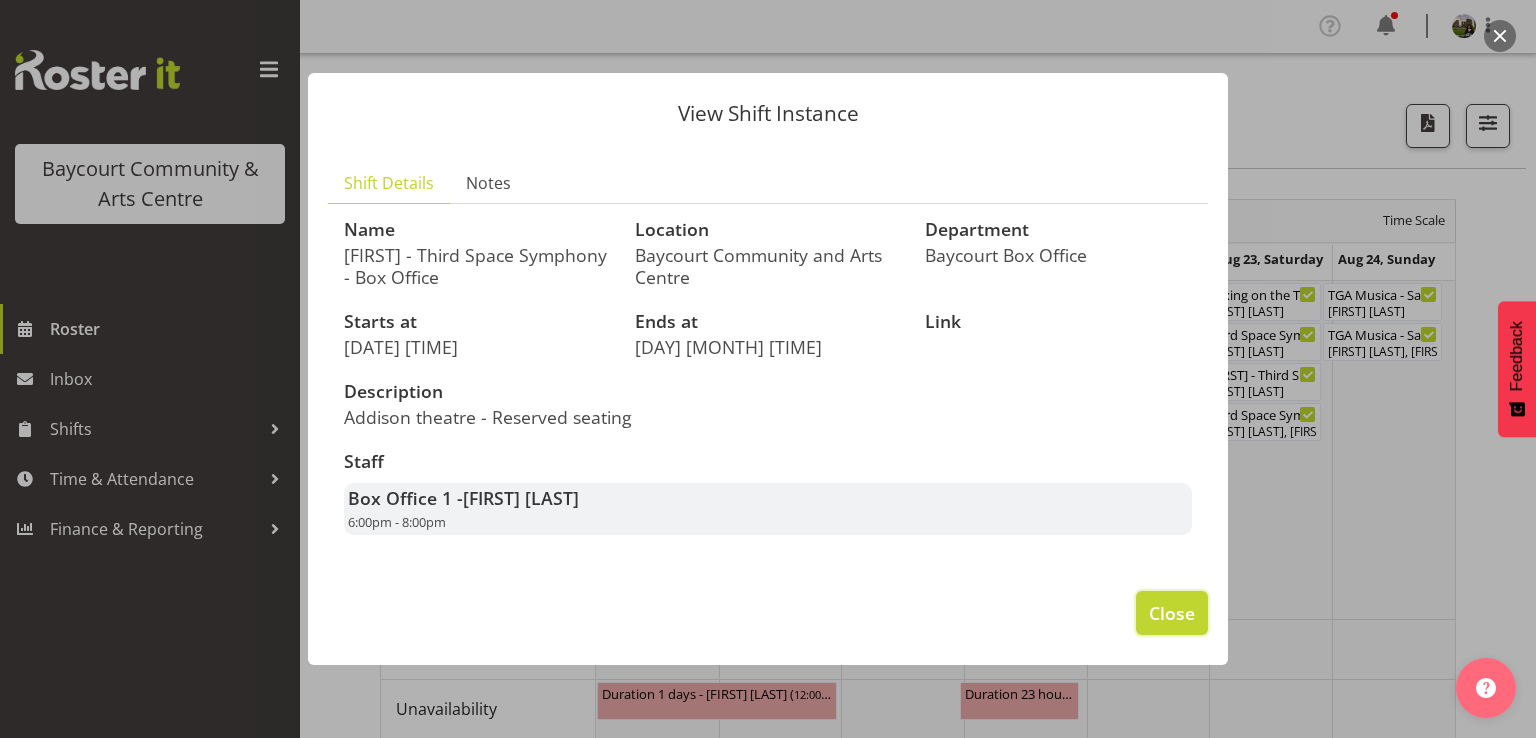 click on "Close" at bounding box center [1172, 613] 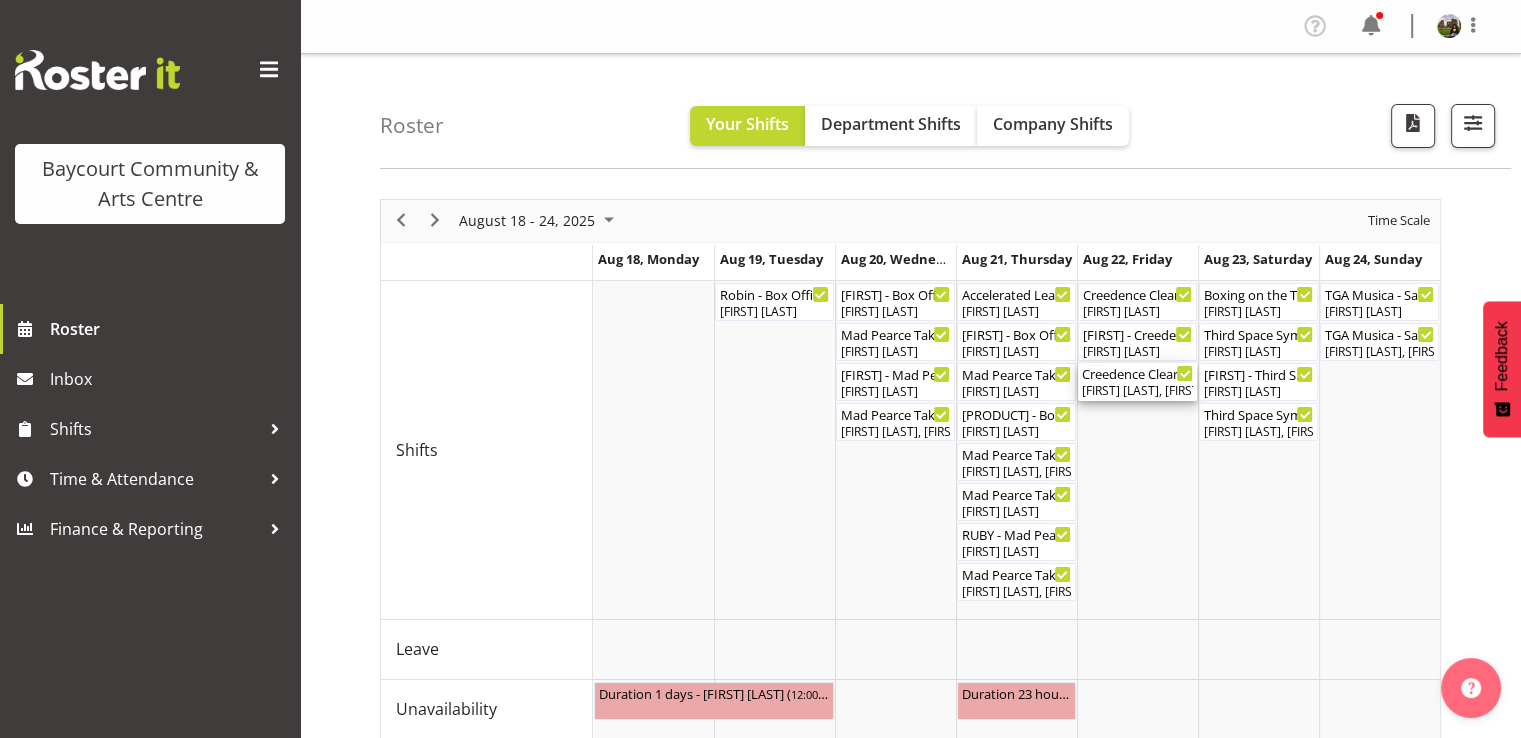 click on "Creedence Clearwater Collective 2025
(
06:30 PM -
10:15 PM
)" at bounding box center (1137, 373) 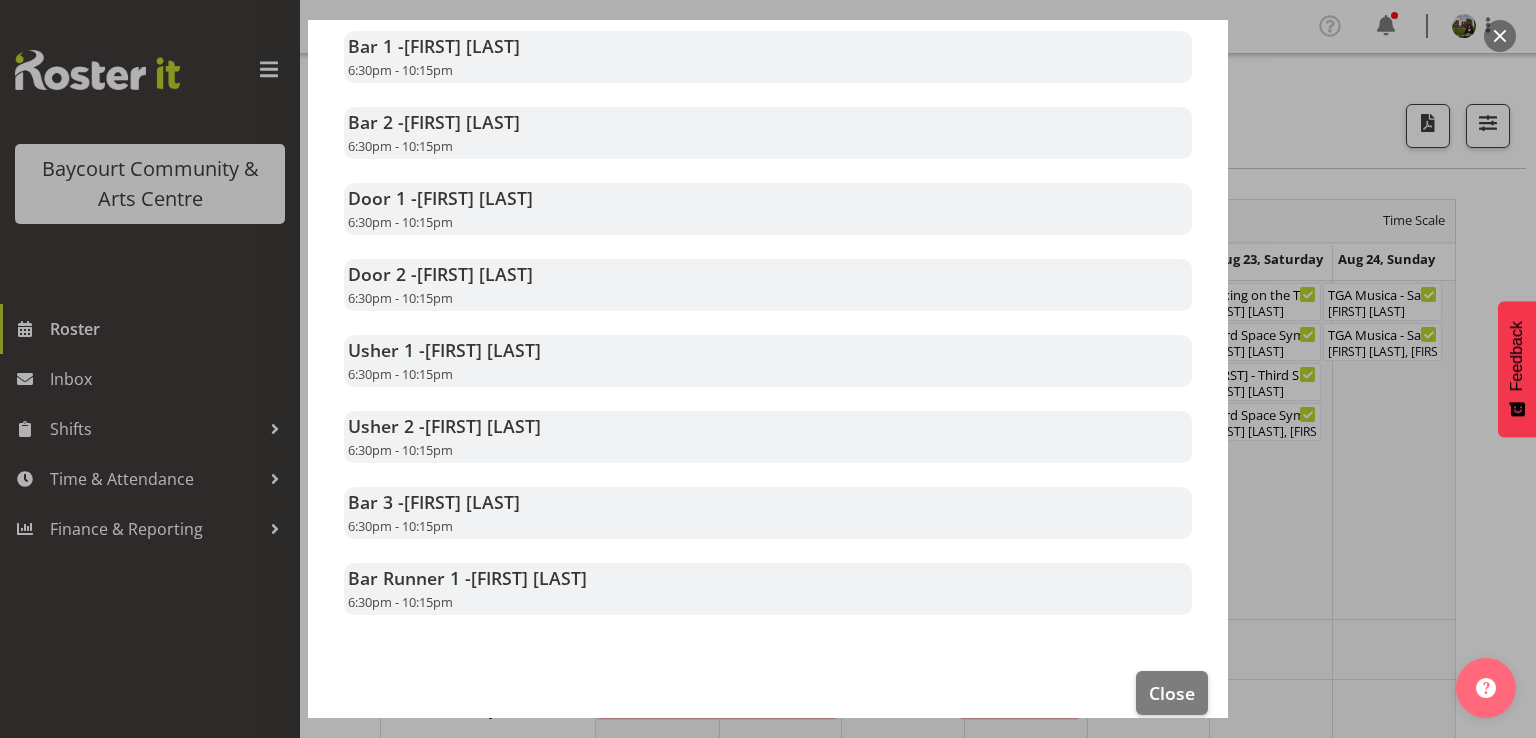 scroll, scrollTop: 407, scrollLeft: 0, axis: vertical 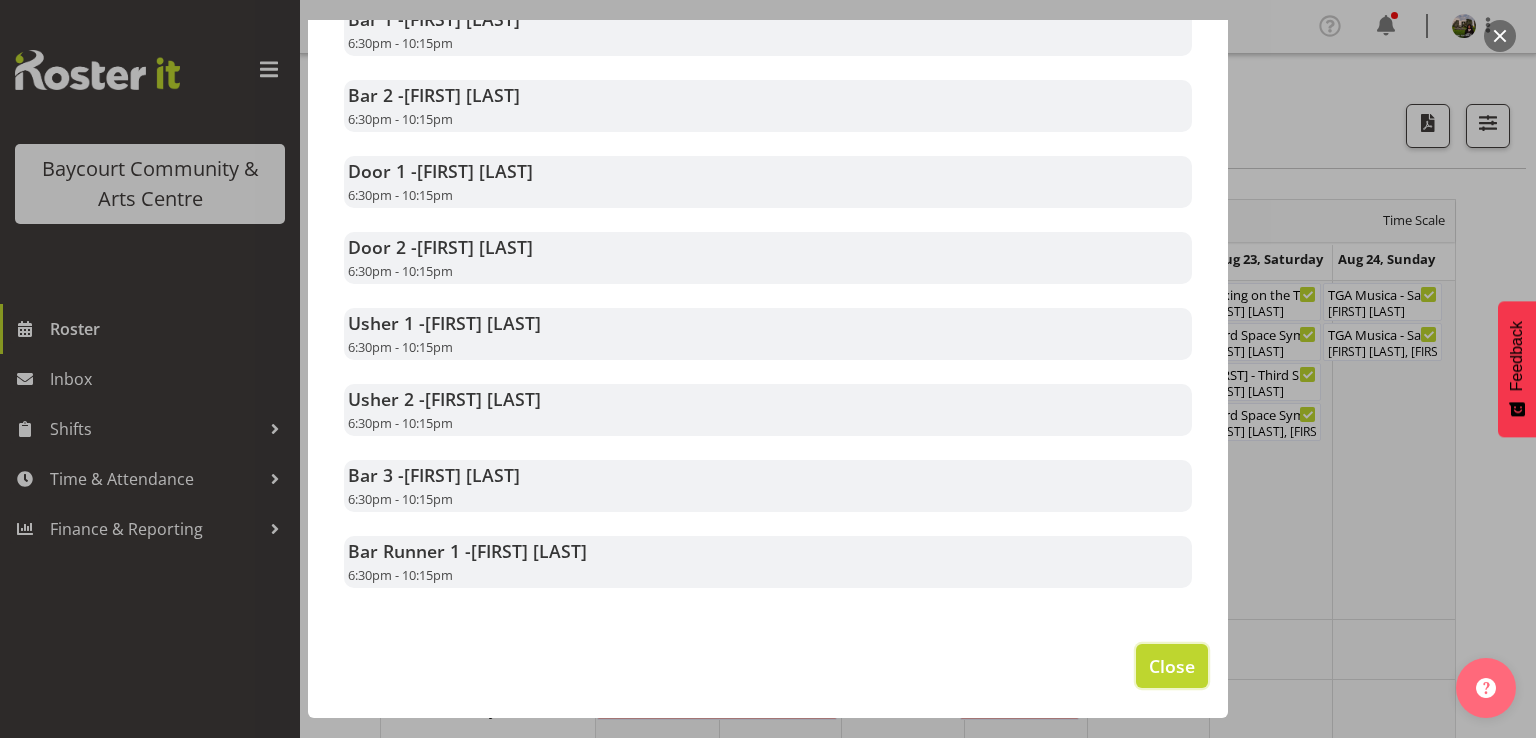 click on "Close" at bounding box center [1172, 666] 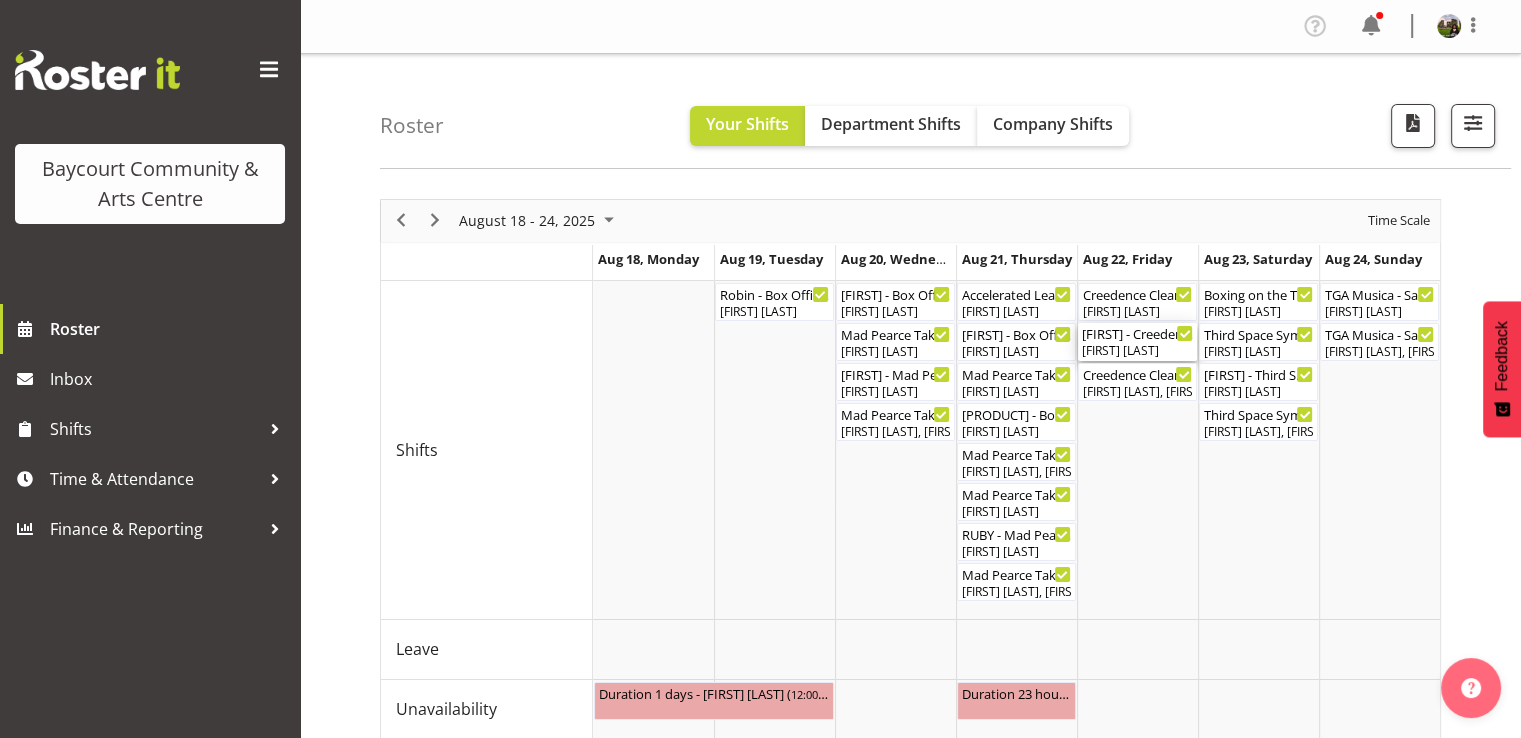 click on "[FIRST] [LAST]" at bounding box center [1137, 351] 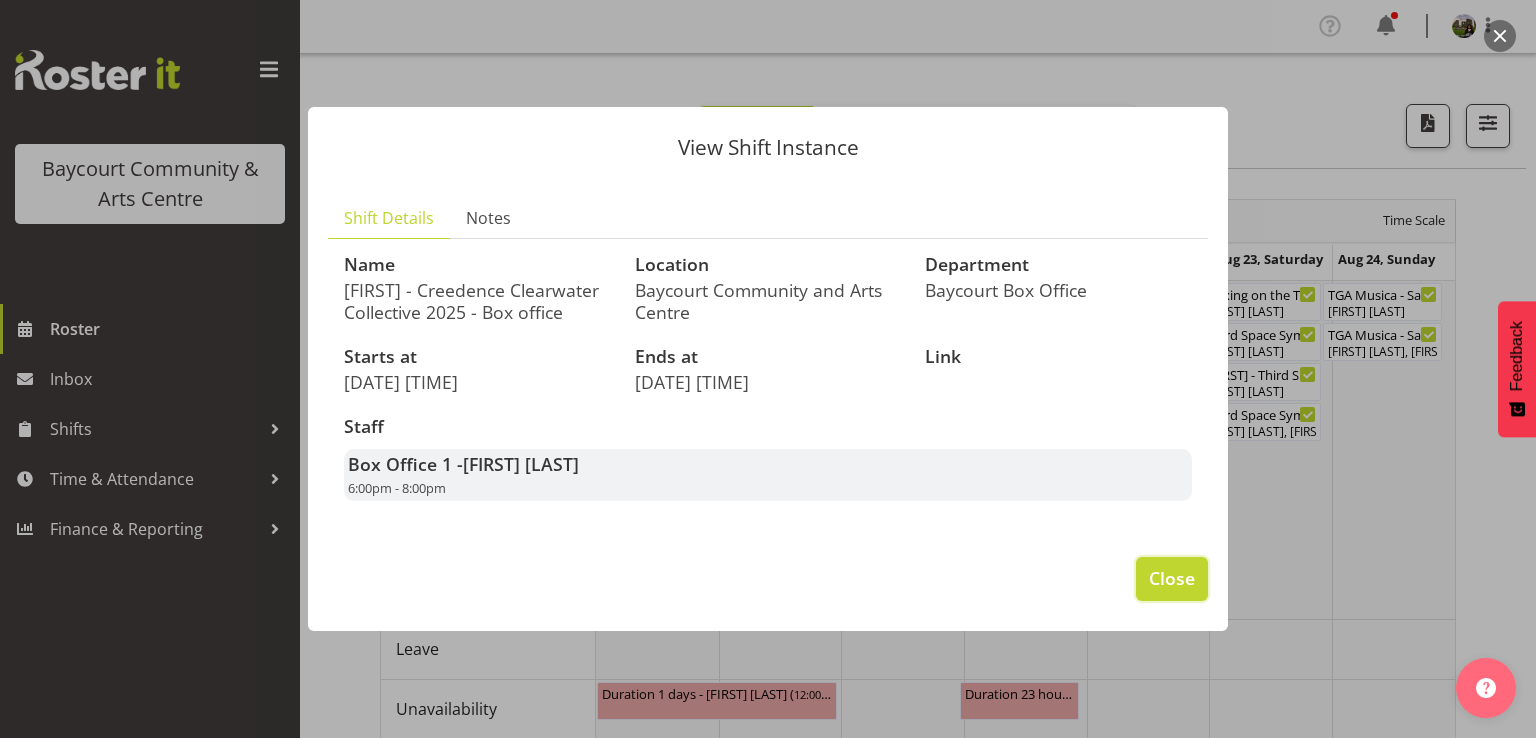 click on "Close" at bounding box center [1172, 578] 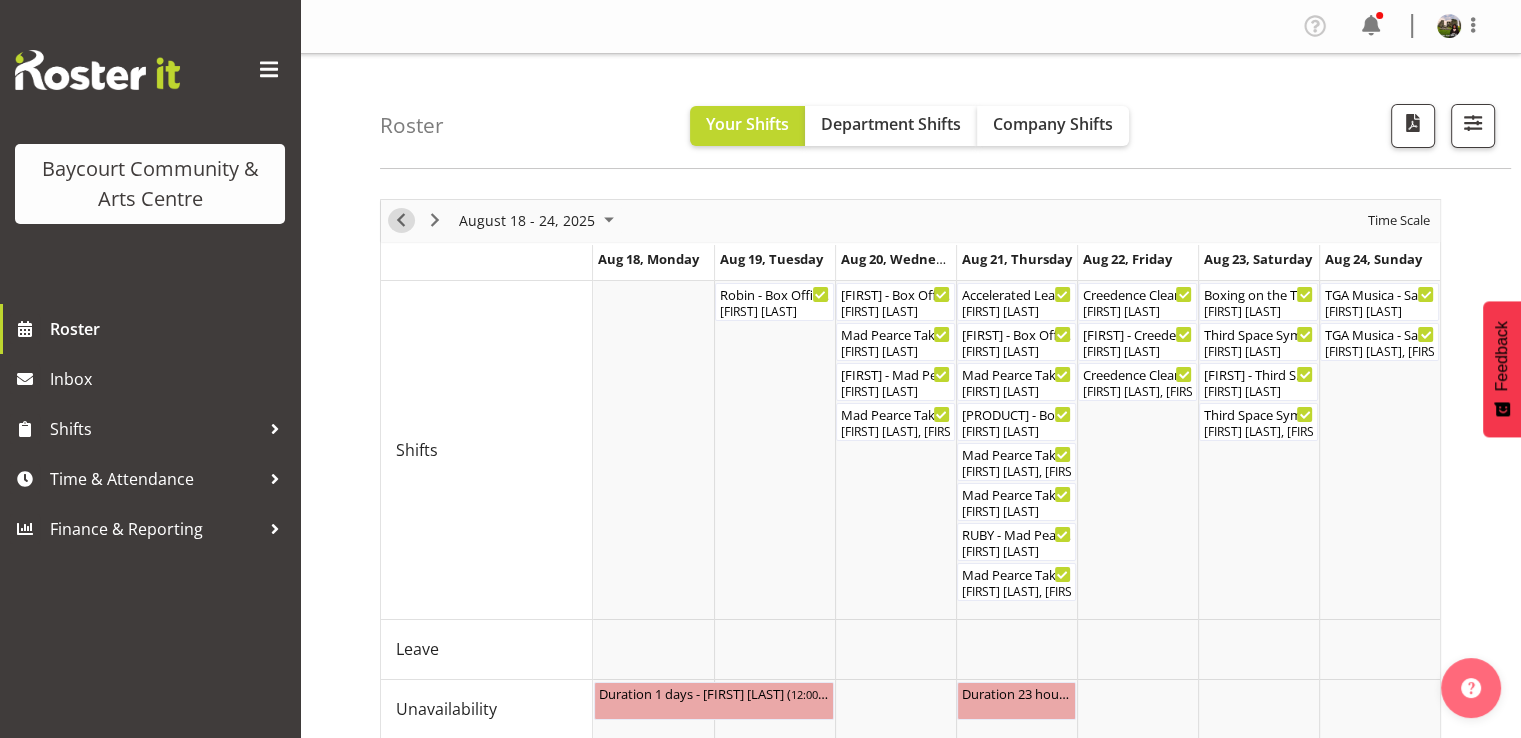 click at bounding box center [401, 220] 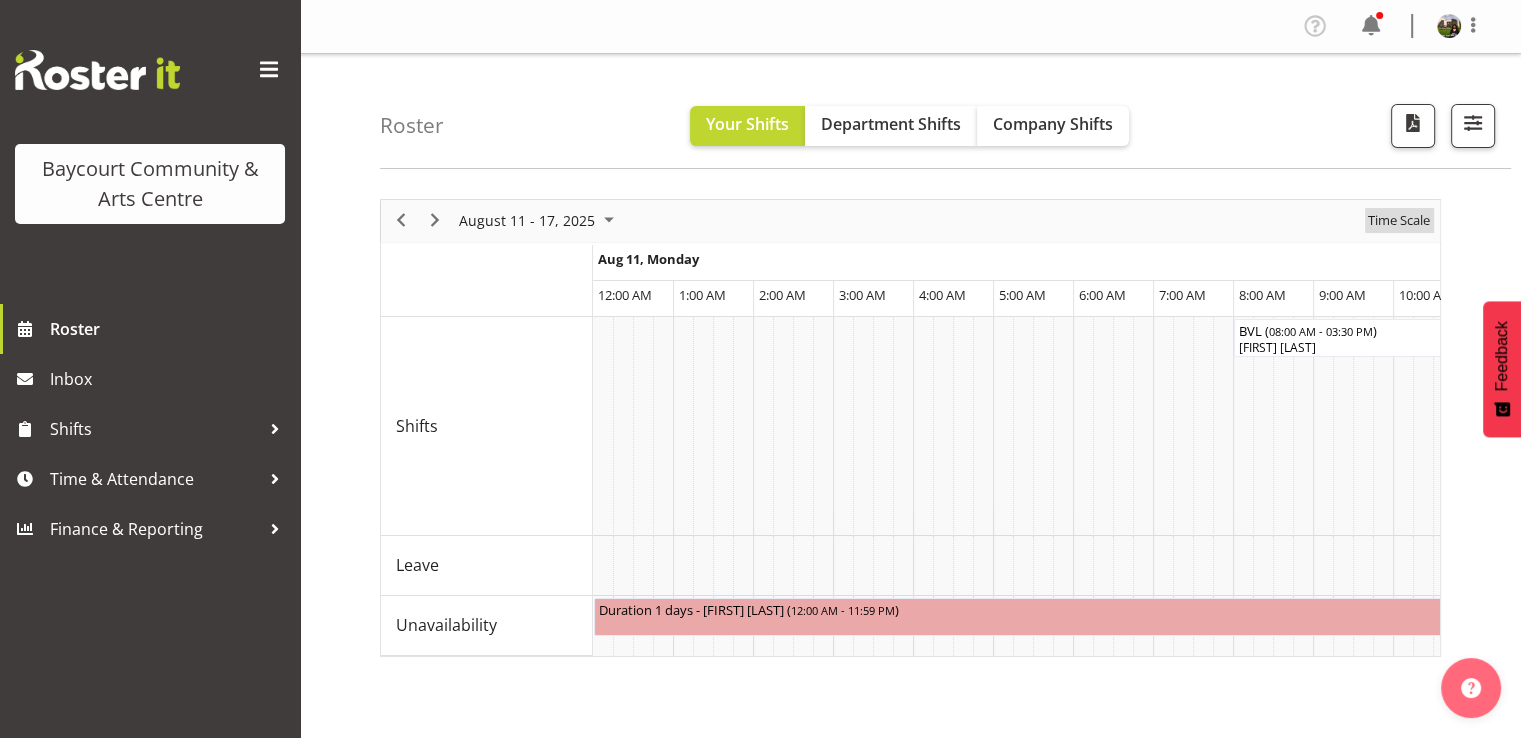 click on "Time Scale" at bounding box center (1399, 220) 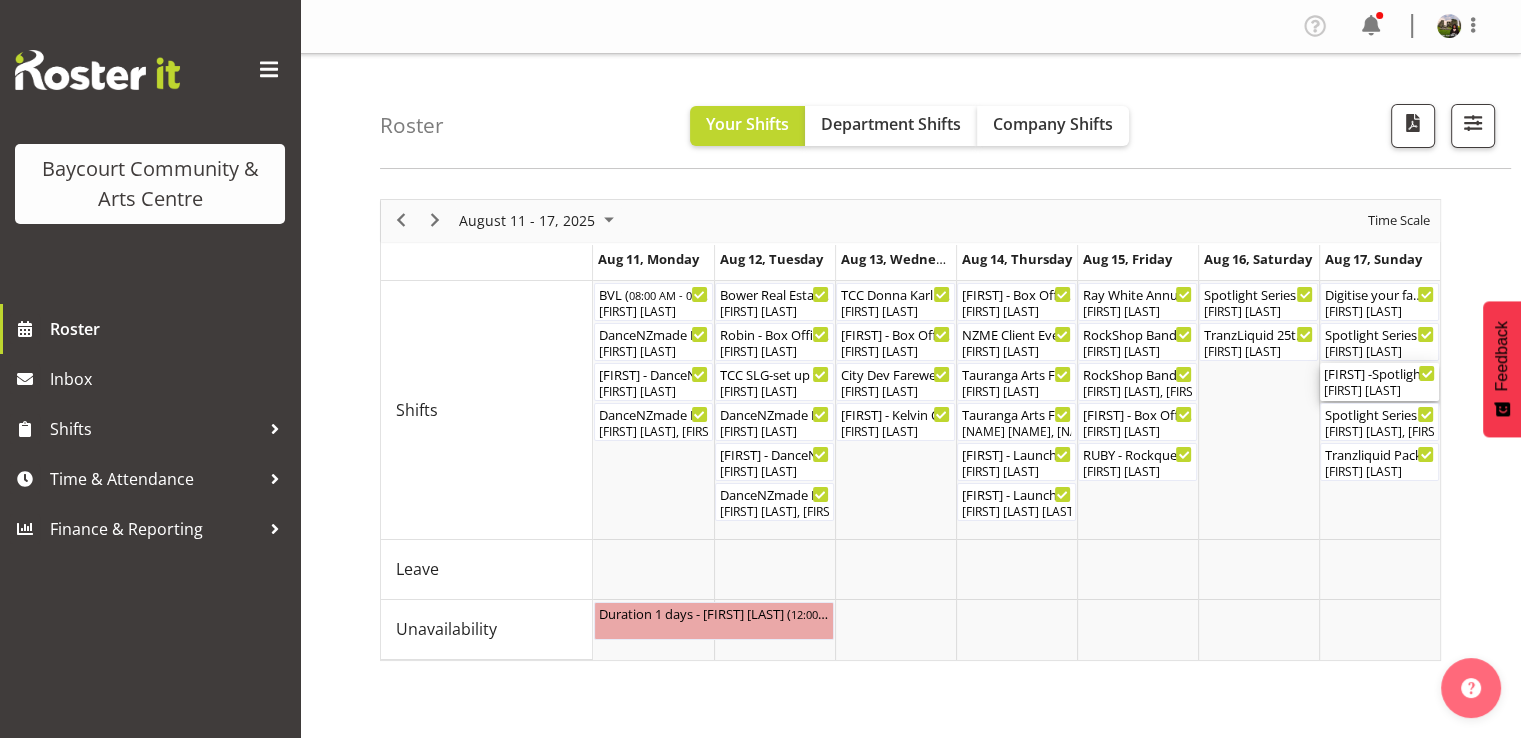click on "[FIRST] [LAST]" at bounding box center [1379, 391] 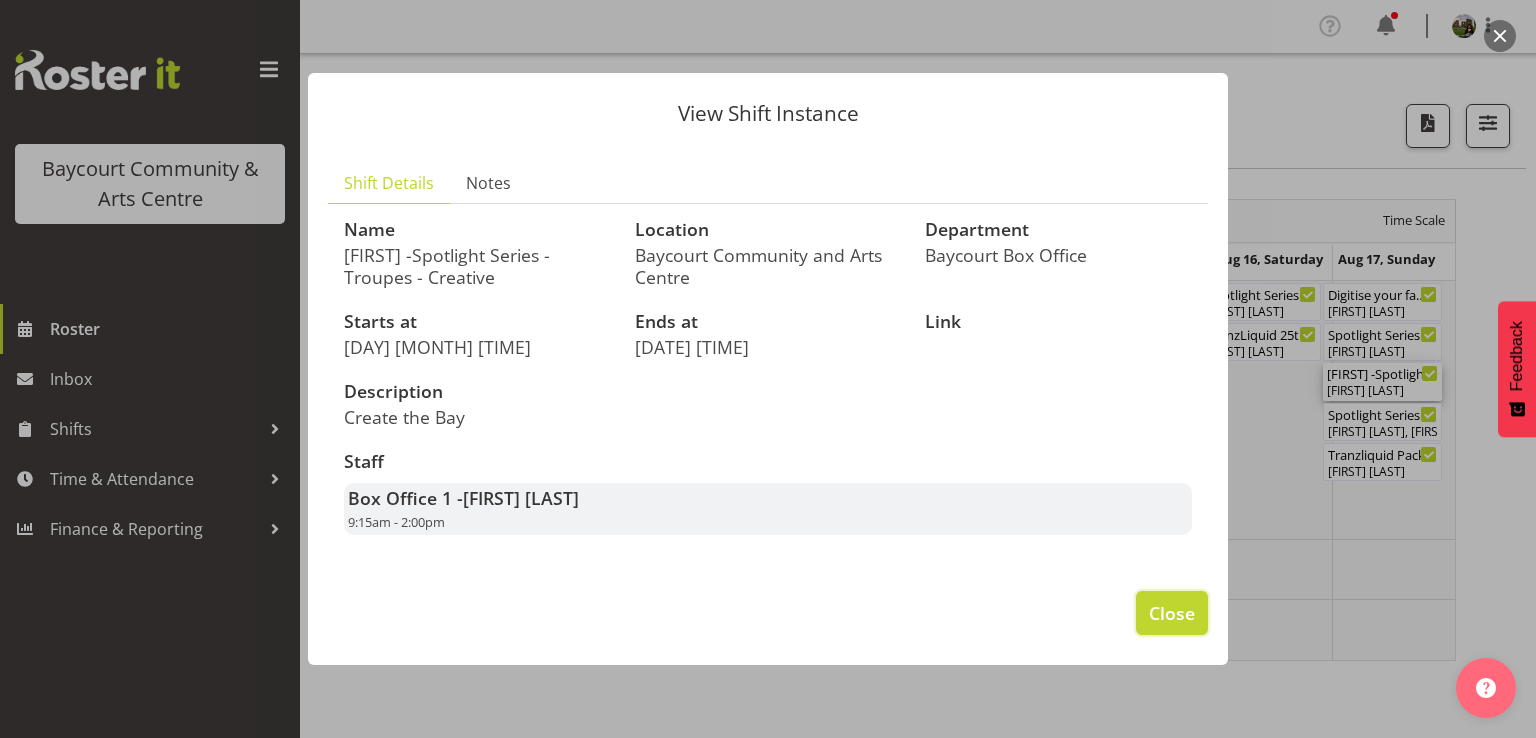 click on "Close" at bounding box center [1172, 613] 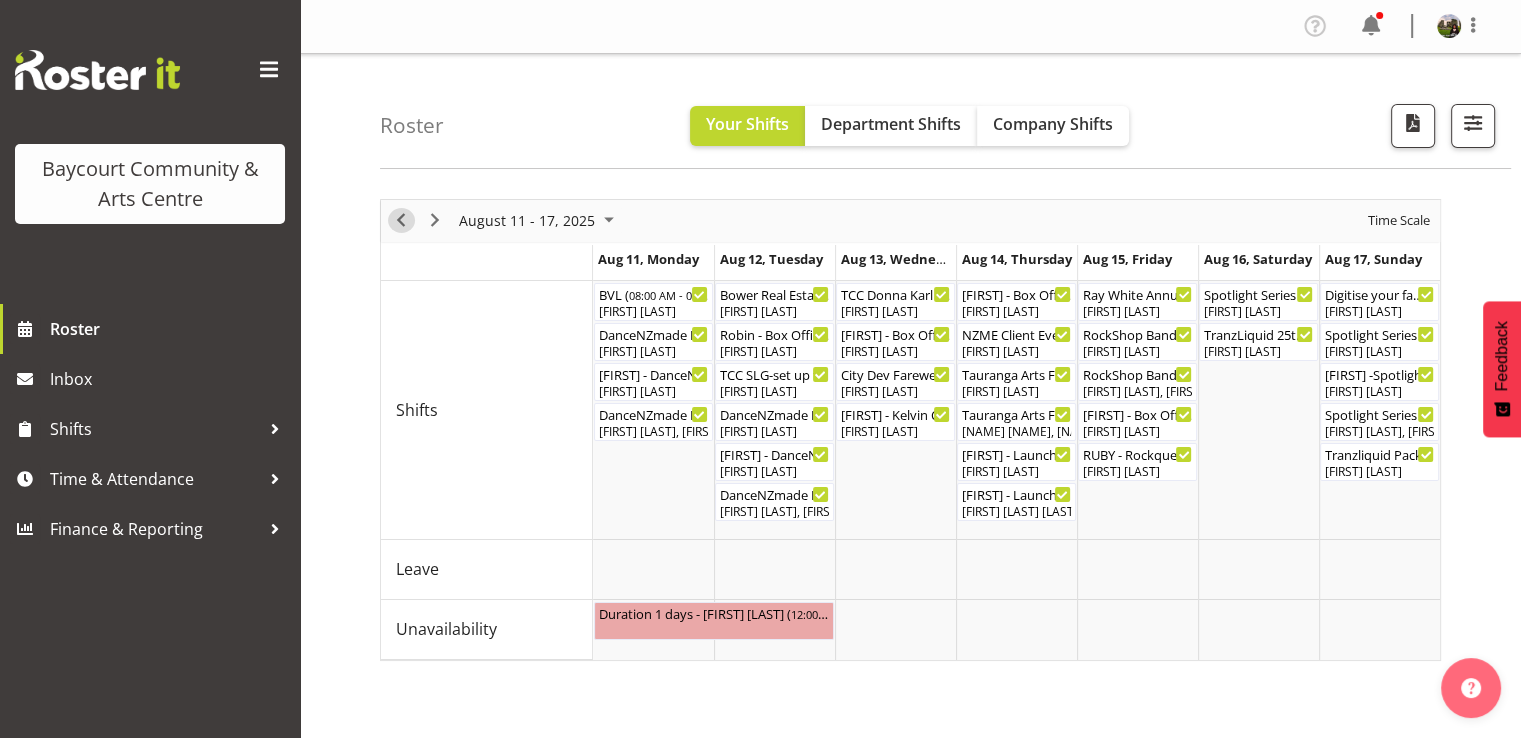 click at bounding box center [401, 220] 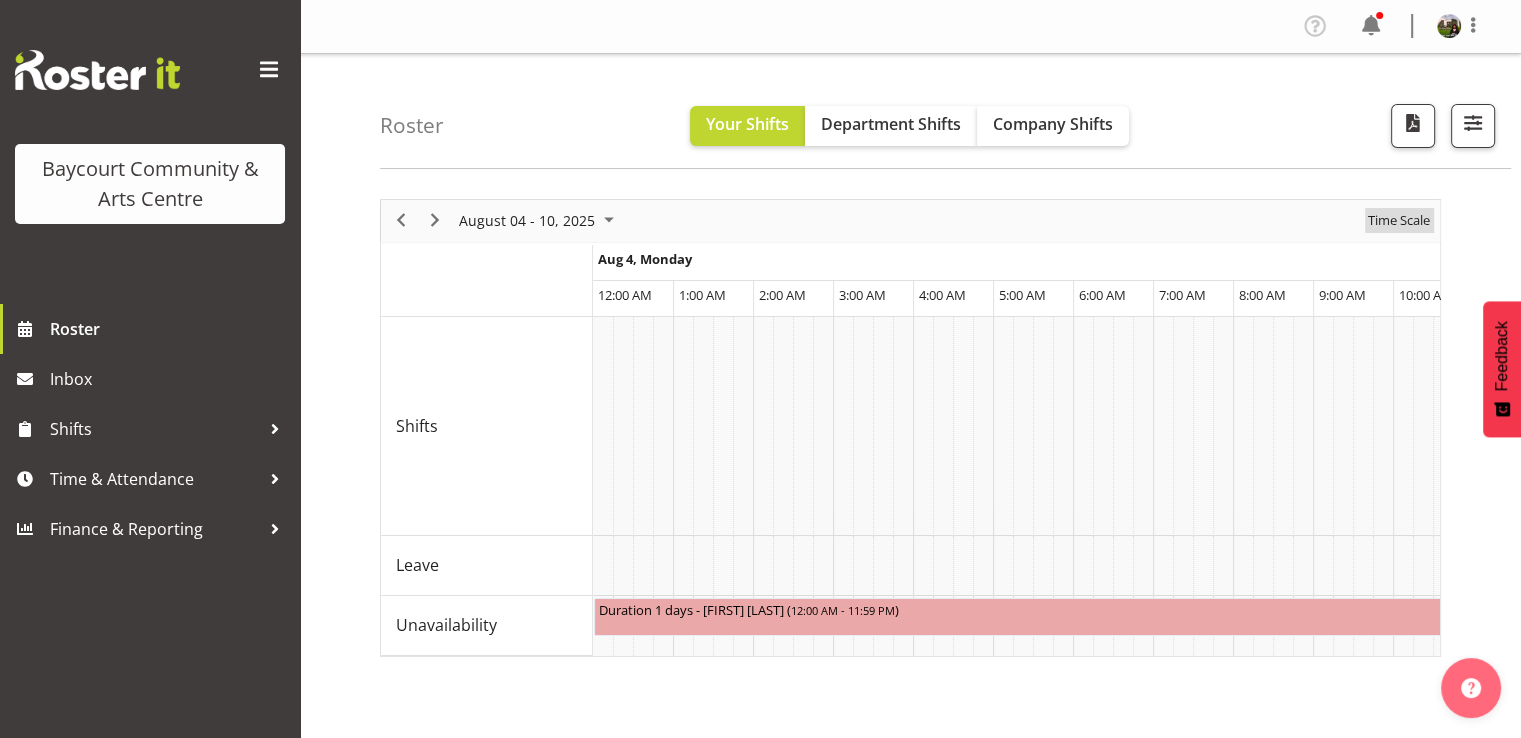 click on "Time Scale" at bounding box center (1399, 220) 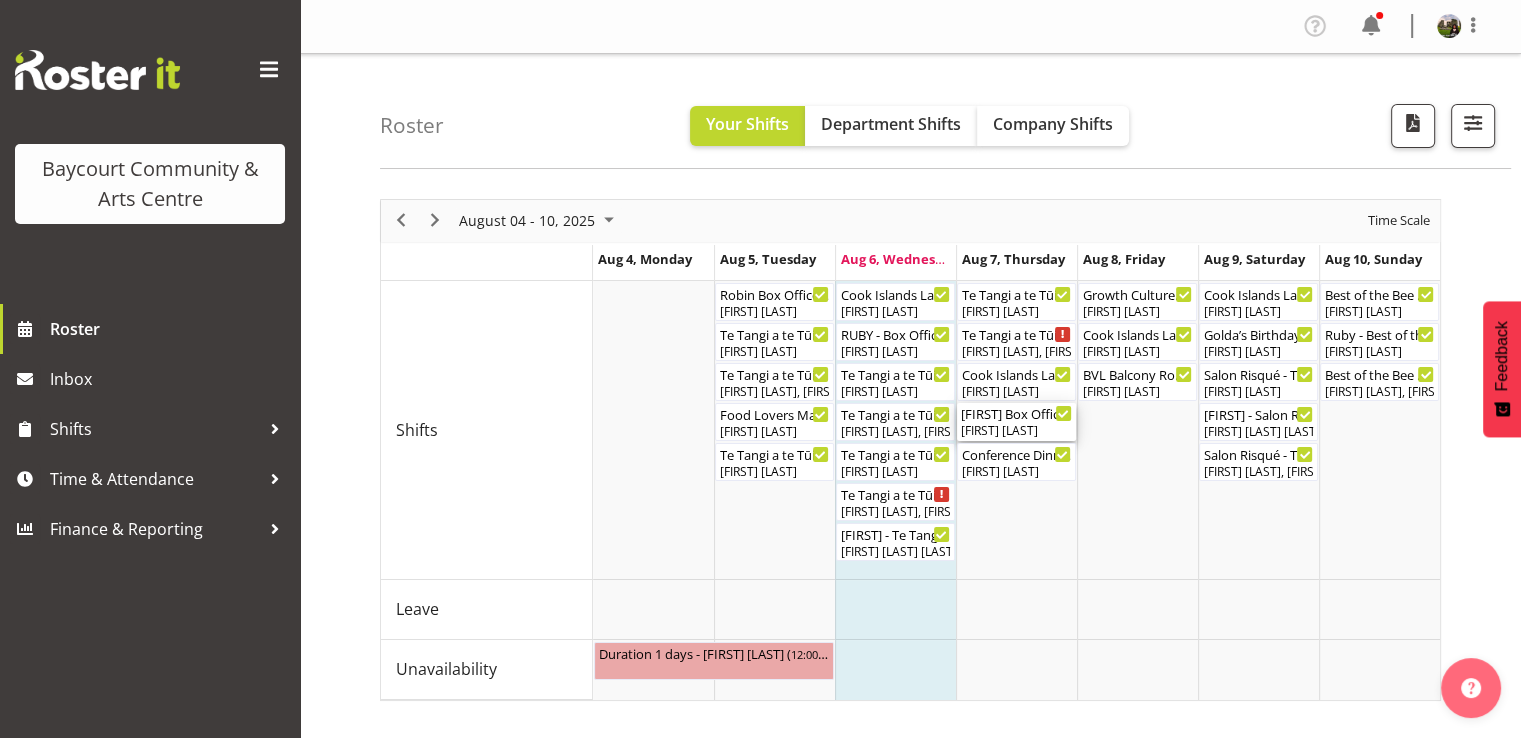 click on "[FIRST] Box Office (Daytime Shifts)
(
10:00 AM -
02:00 PM
)
[FIRST] [LAST]" at bounding box center [1016, 422] 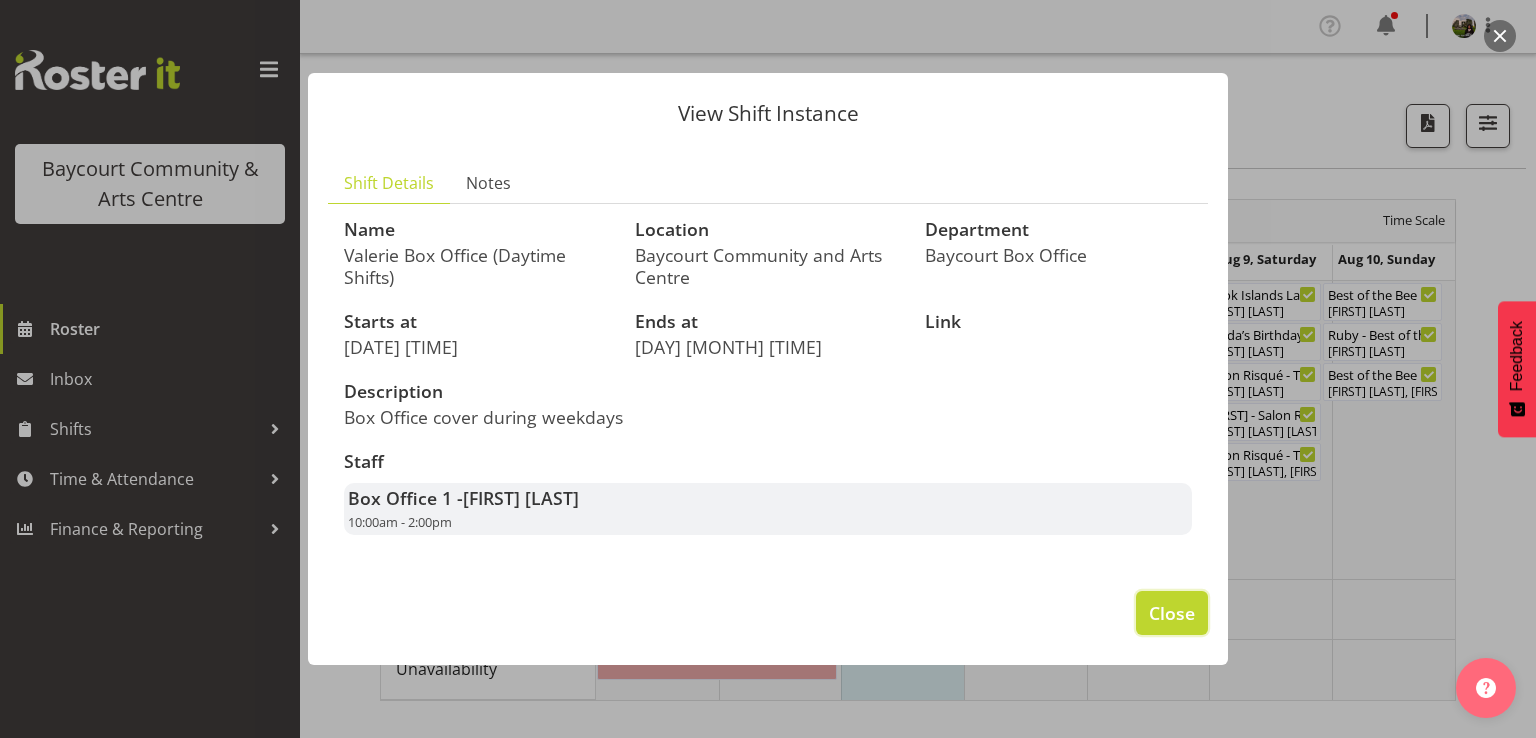 click on "Close" at bounding box center (1172, 613) 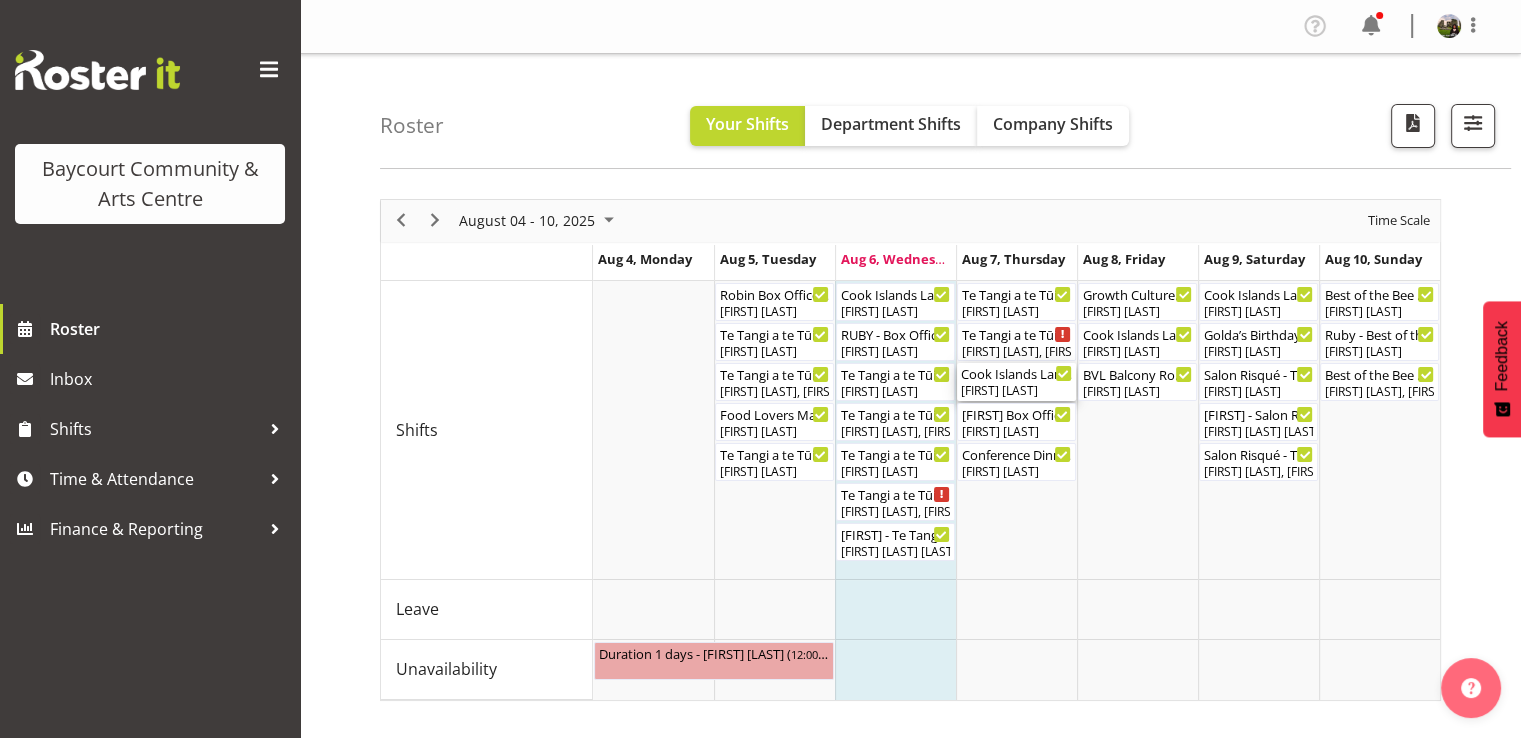 click on "Cook Islands Language Week Cargo Shed
(
08:30 AM -
04:30 PM
)" at bounding box center [1016, 373] 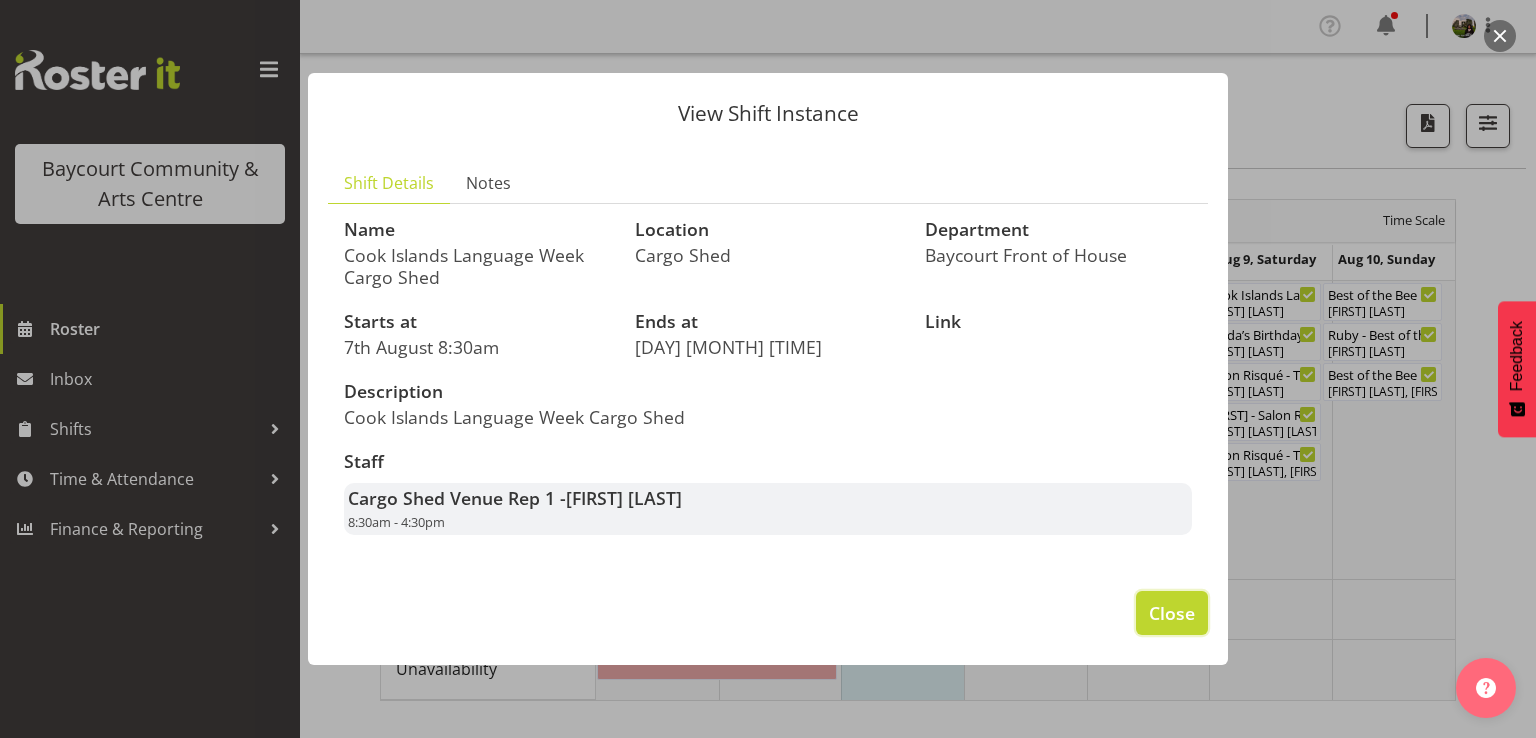click on "Close" at bounding box center (1172, 613) 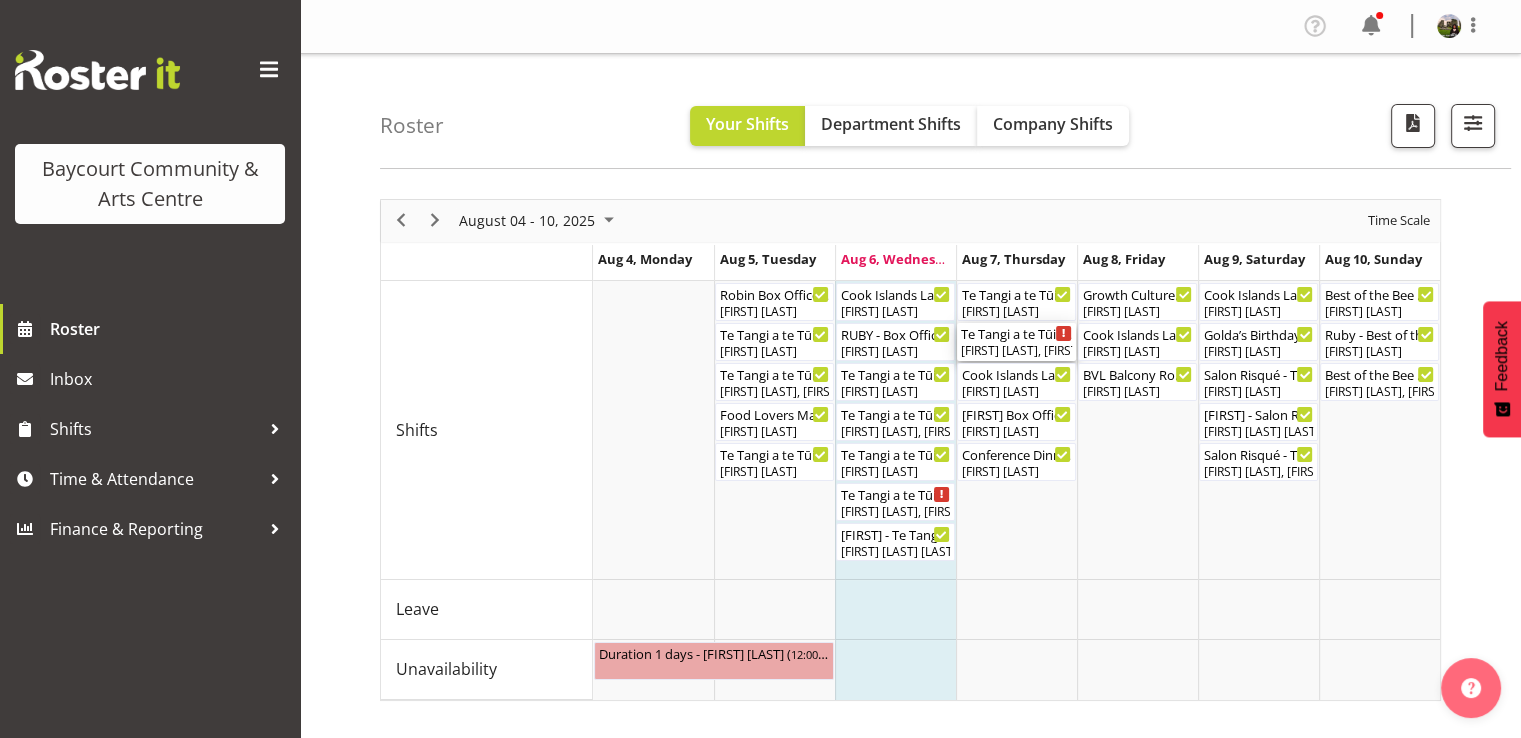 click on "[FIRST] [LAST], [FIRST] [LAST], [FIRST] [LAST], [FIRST] [LAST], [FIRST] [LAST], [FIRST] [LAST], [FIRST] [LAST]" at bounding box center (1016, 351) 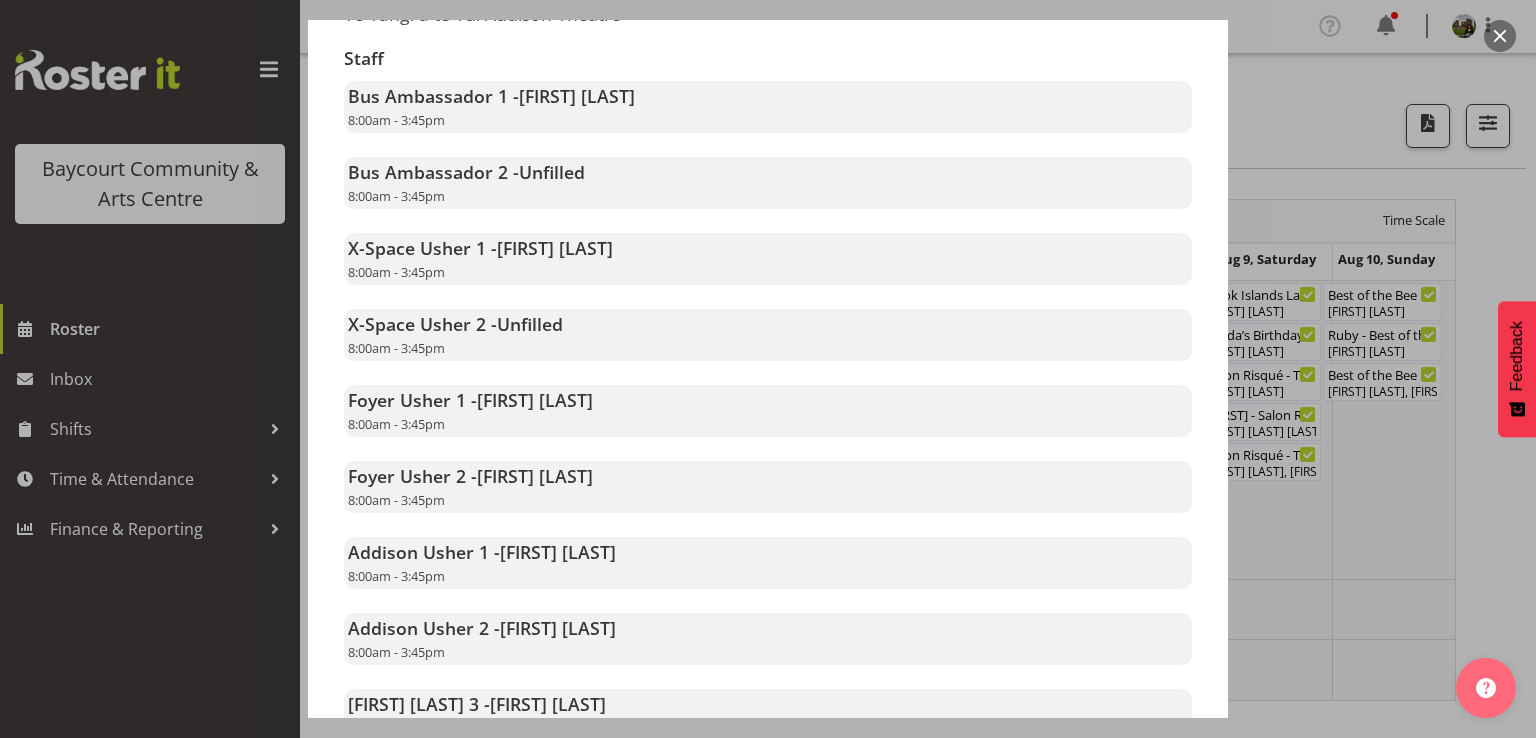 scroll, scrollTop: 500, scrollLeft: 0, axis: vertical 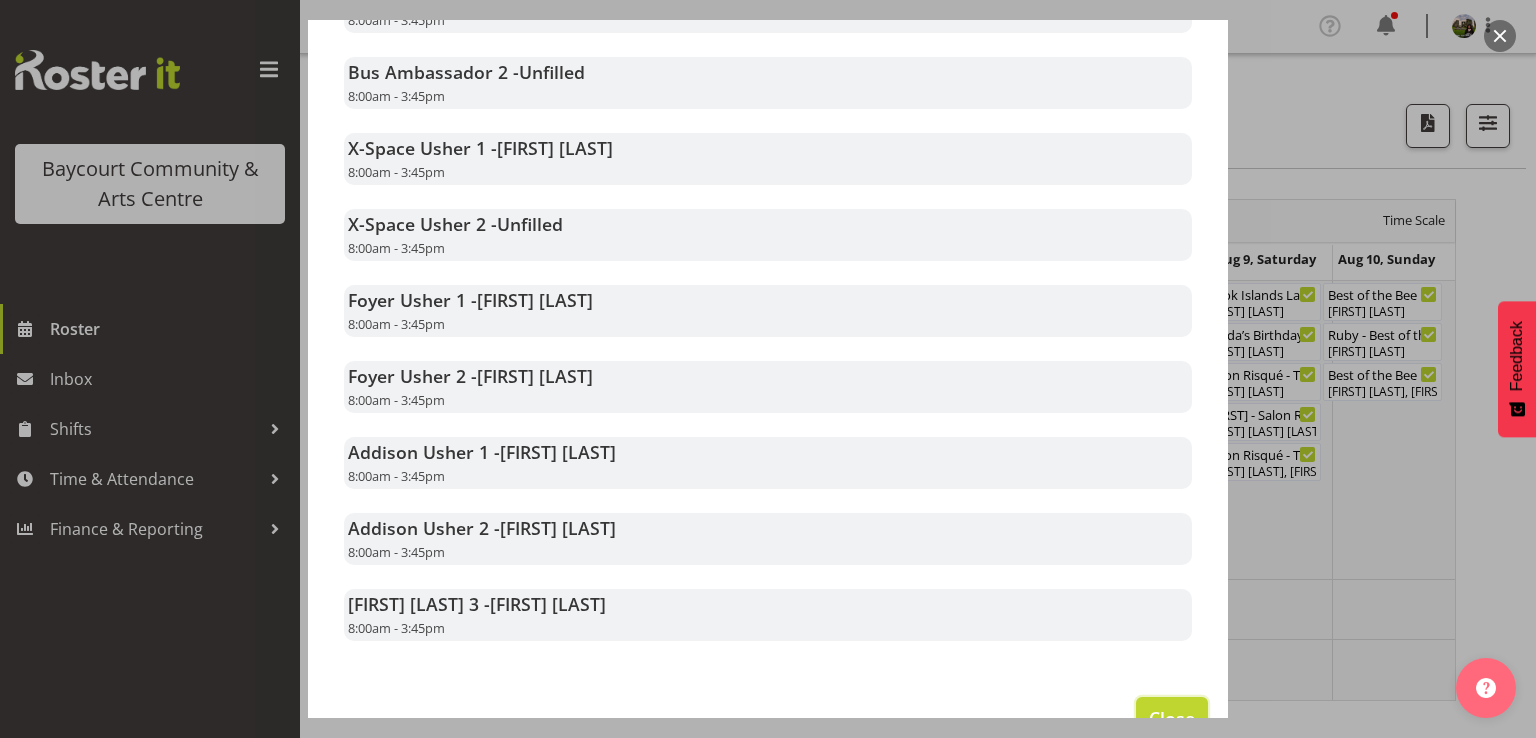 click on "Close" at bounding box center (1172, 719) 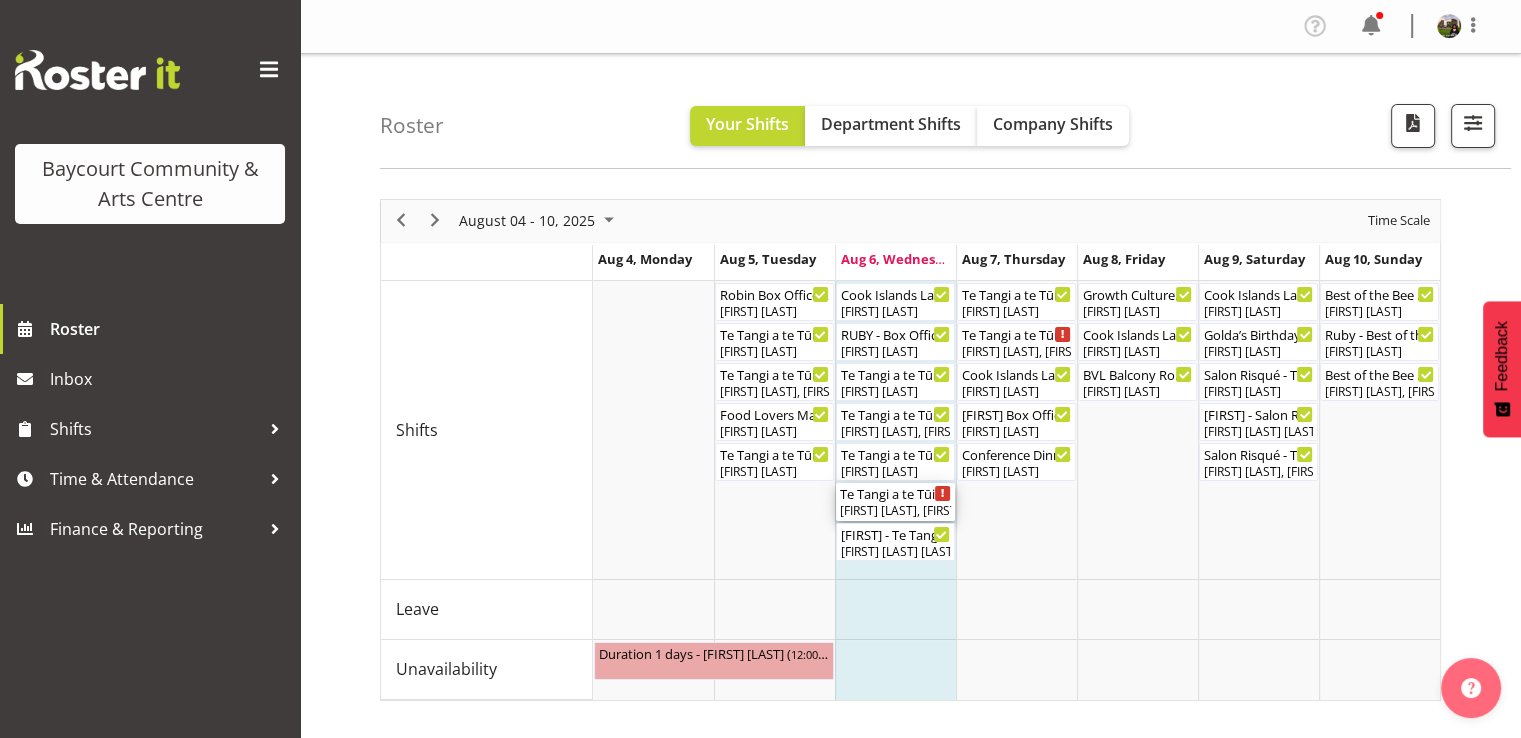 click on "[FIRST] [LAST], [FIRST] [LAST], [FIRST] [LAST], [FIRST] [LAST], [FIRST] [LAST], [FIRST] [LAST], [FIRST] [LAST], [FIRST] [LAST], [FIRST] [LAST]" at bounding box center [895, 511] 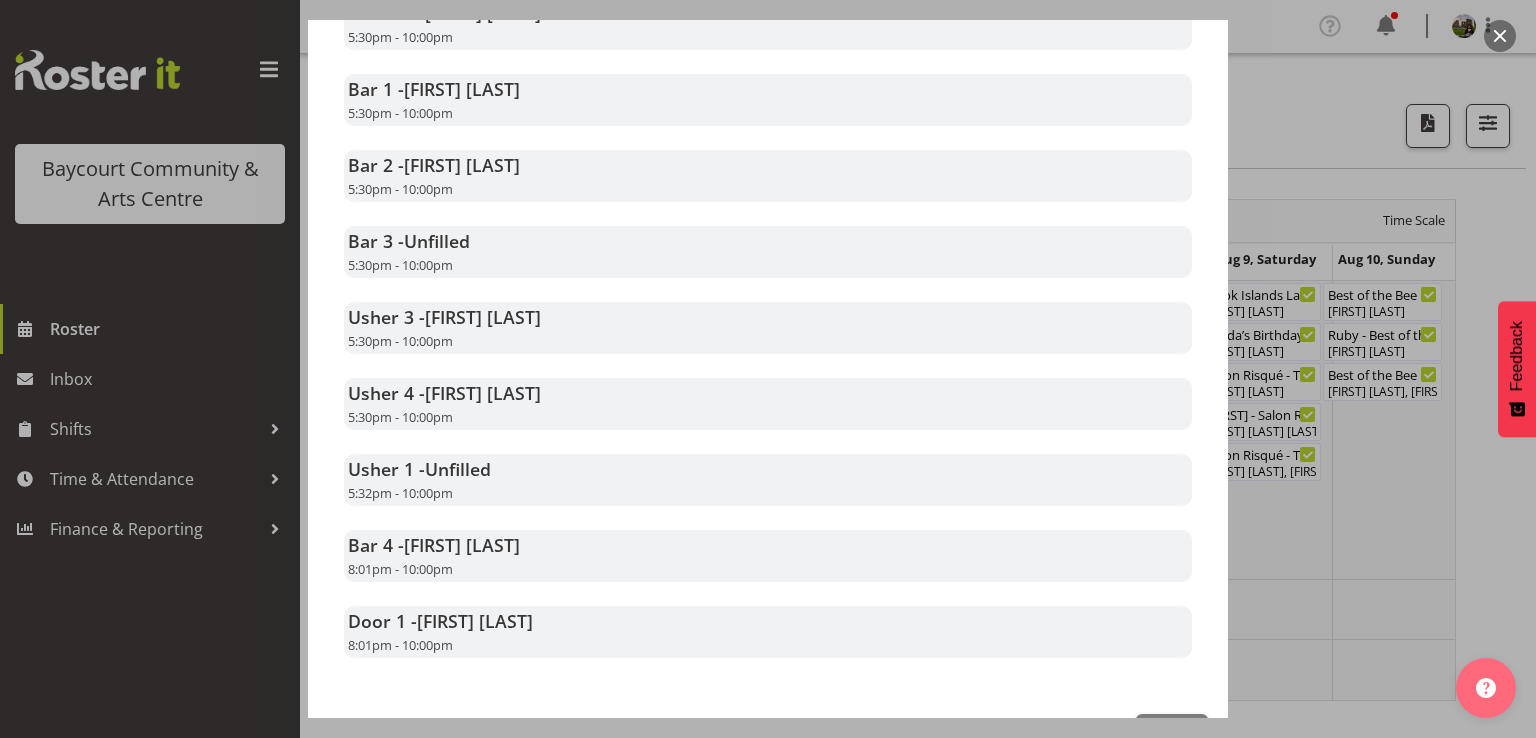 scroll, scrollTop: 600, scrollLeft: 0, axis: vertical 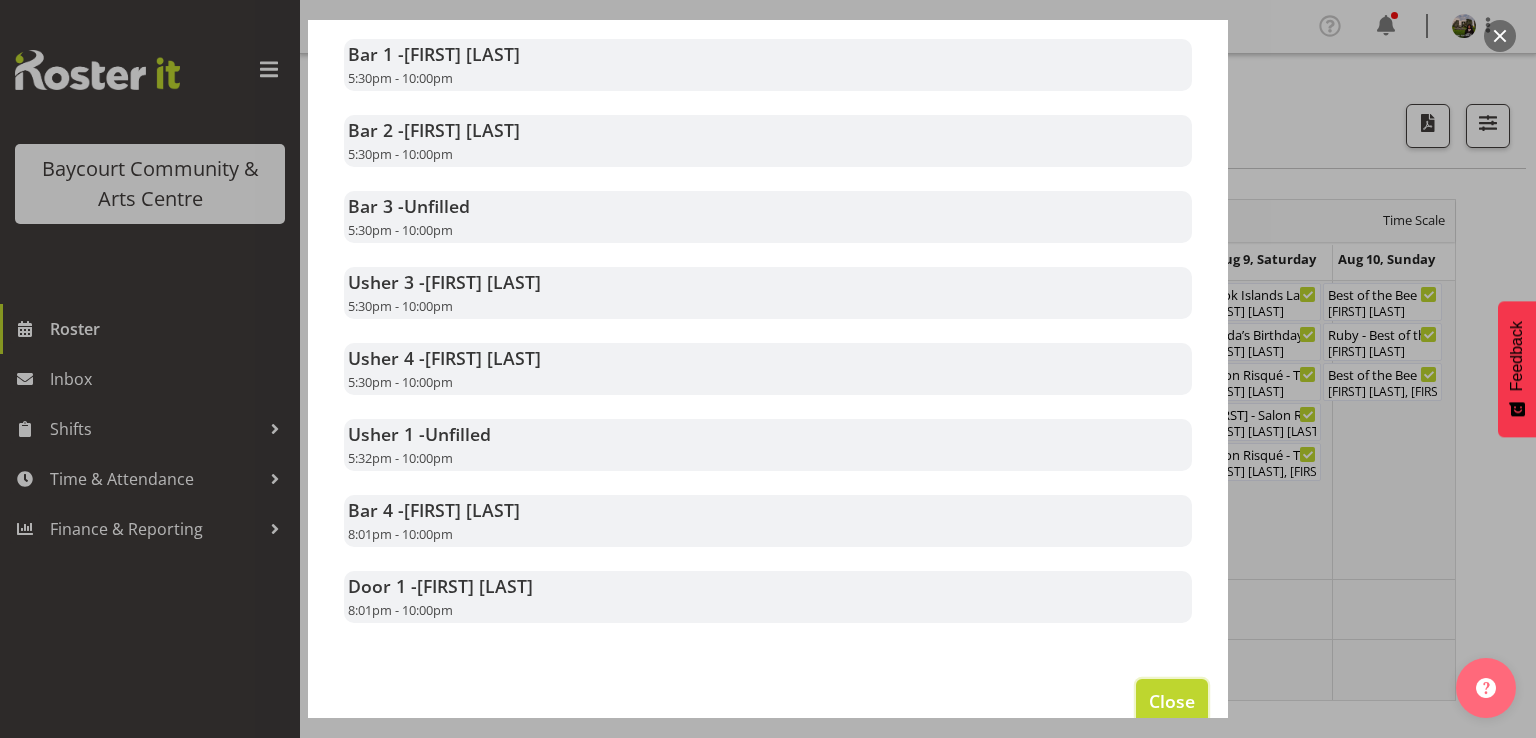 click on "Close" at bounding box center (1172, 701) 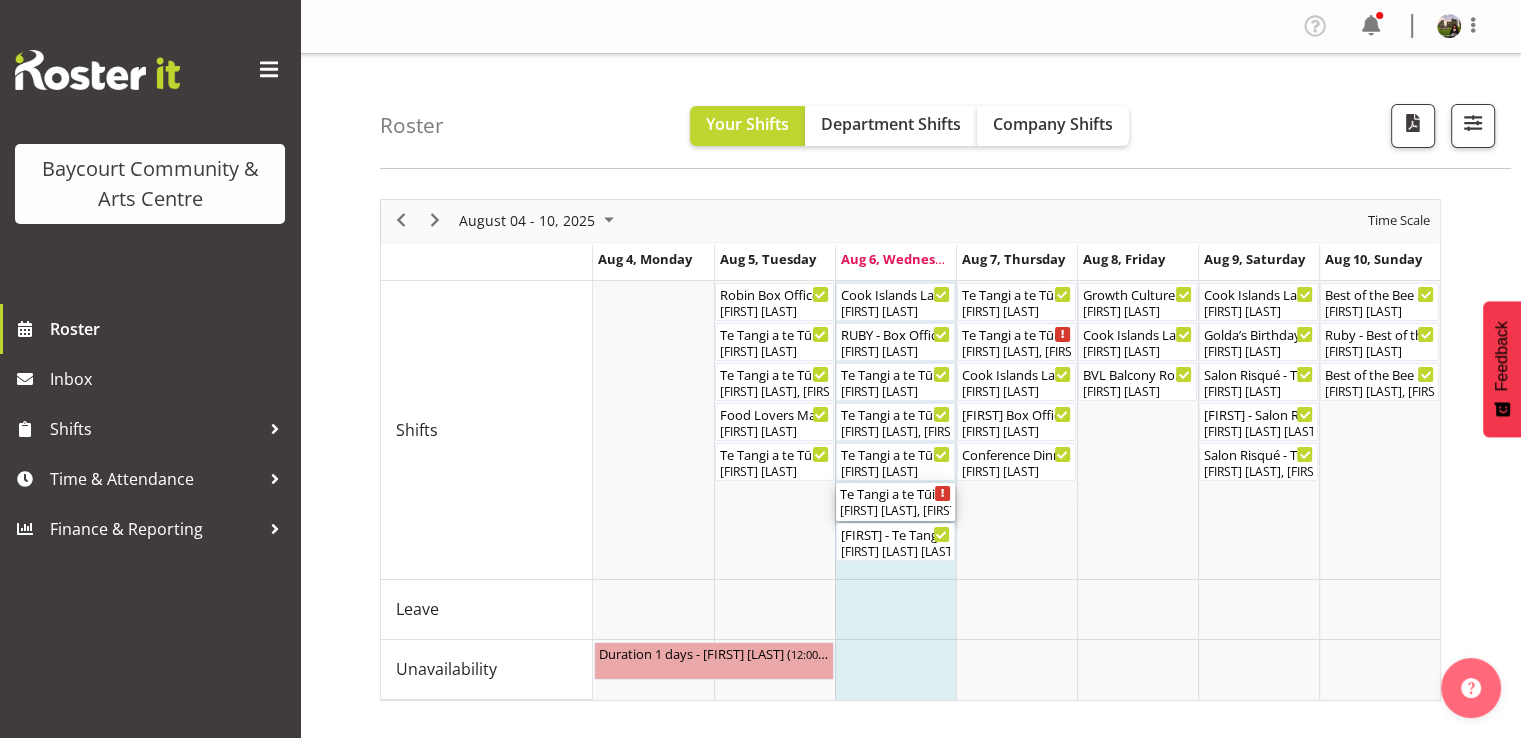 click on "[FIRST] [LAST], [FIRST] [LAST], [FIRST] [LAST], [FIRST] [LAST], [FIRST] [LAST], [FIRST] [LAST], [FIRST] [LAST], [FIRST] [LAST], [FIRST] [LAST]" at bounding box center [895, 511] 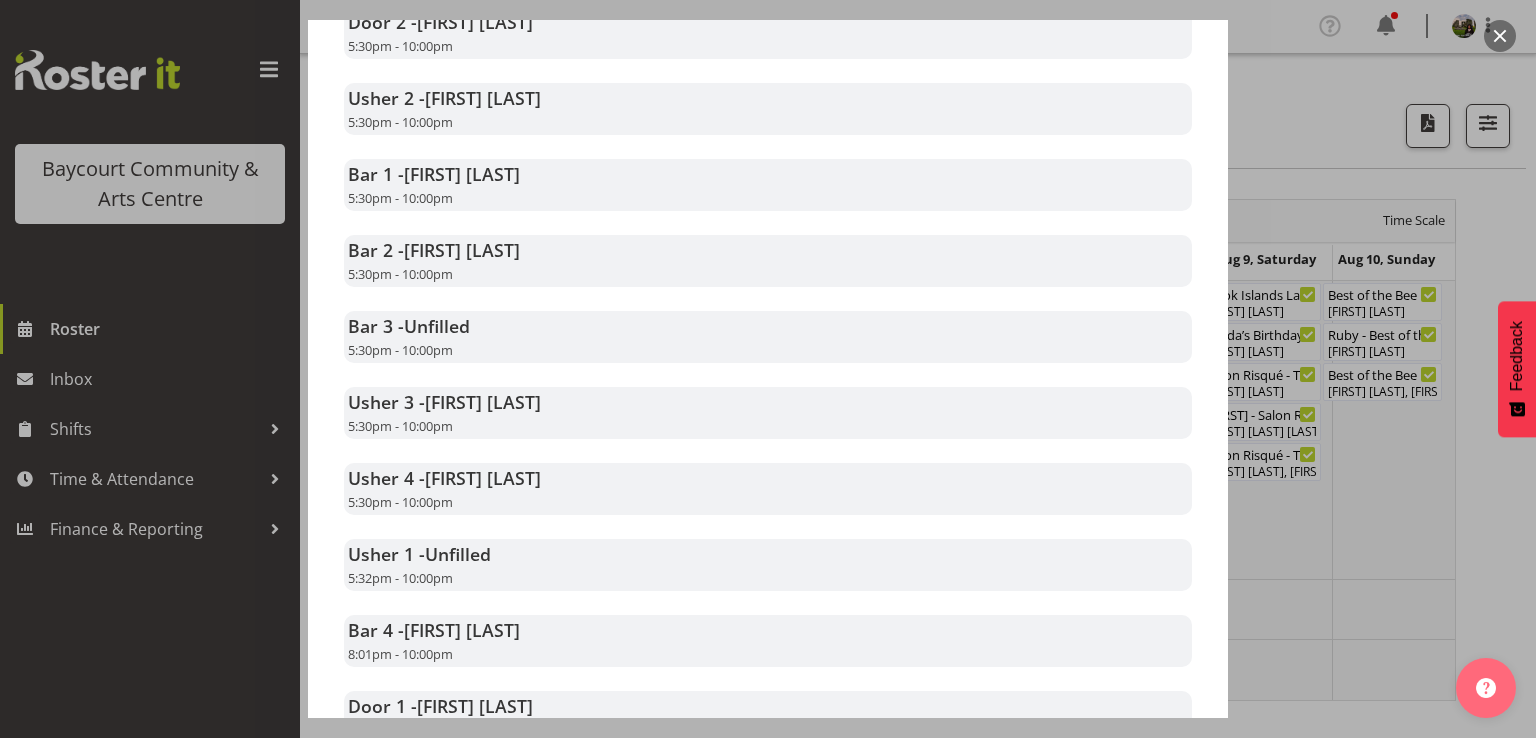 scroll, scrollTop: 600, scrollLeft: 0, axis: vertical 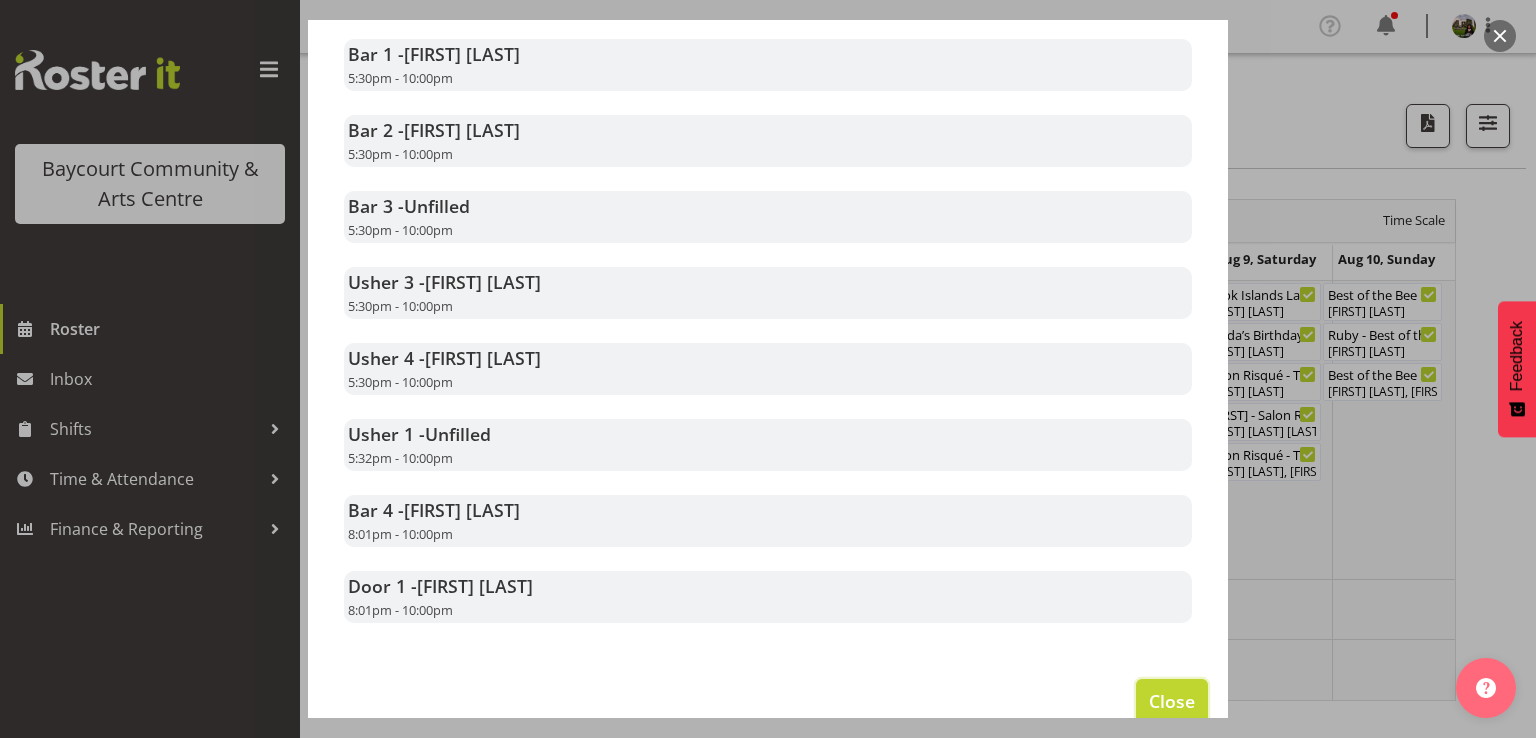 click on "Close" at bounding box center (1172, 701) 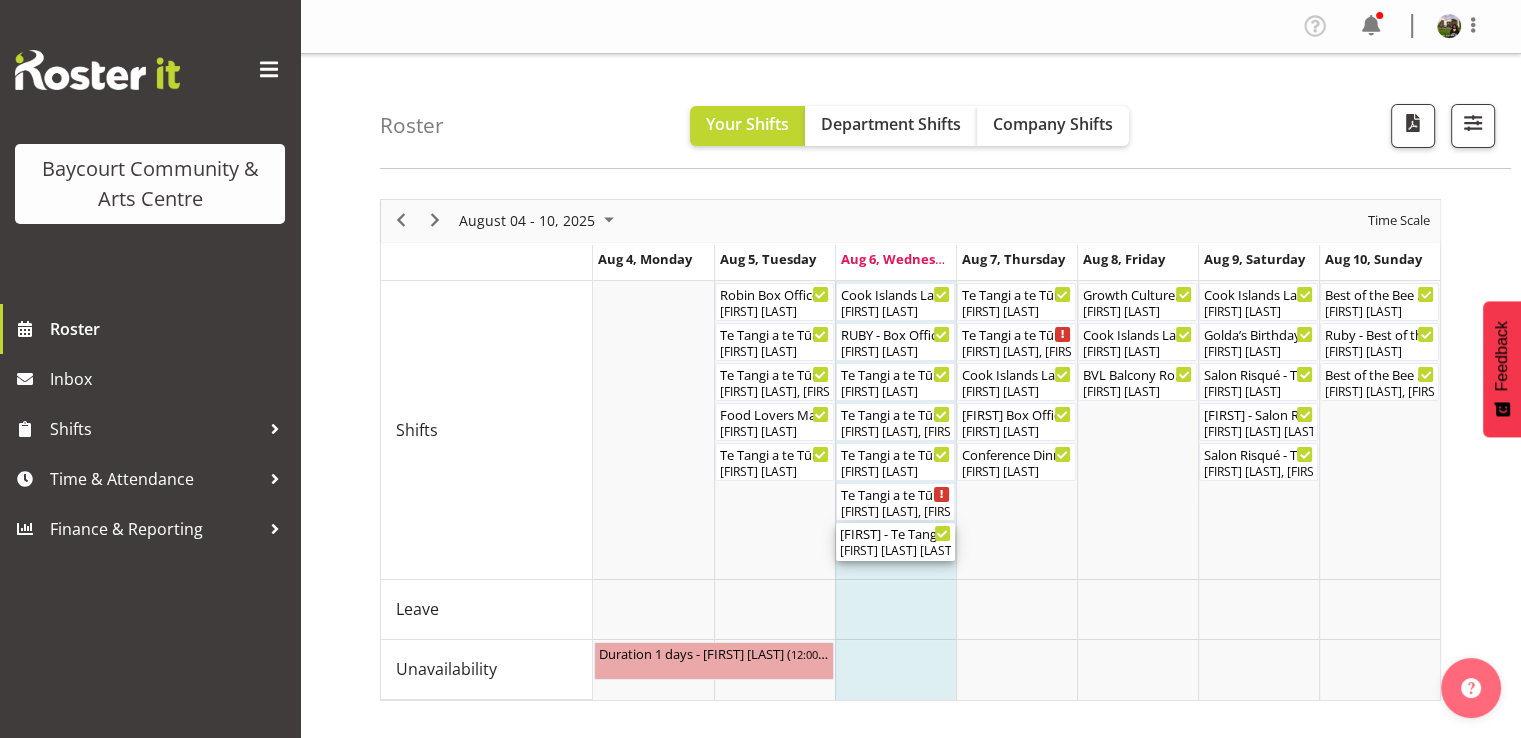 click on "[FIRST] - Te Tangi a te Tūi - Box Office
(
05:30 PM -
07:30 PM
)" at bounding box center [895, 533] 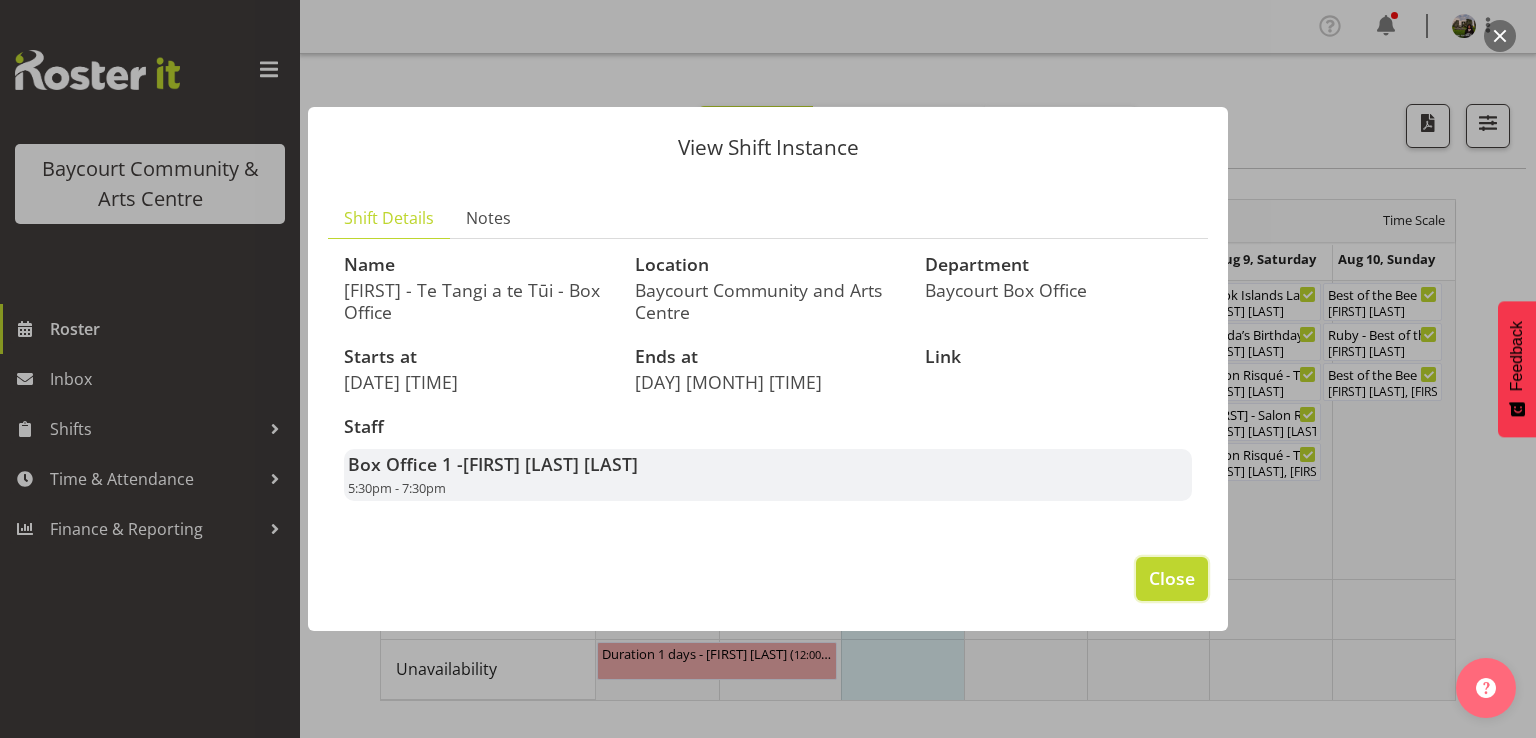 click on "Close" at bounding box center [1172, 578] 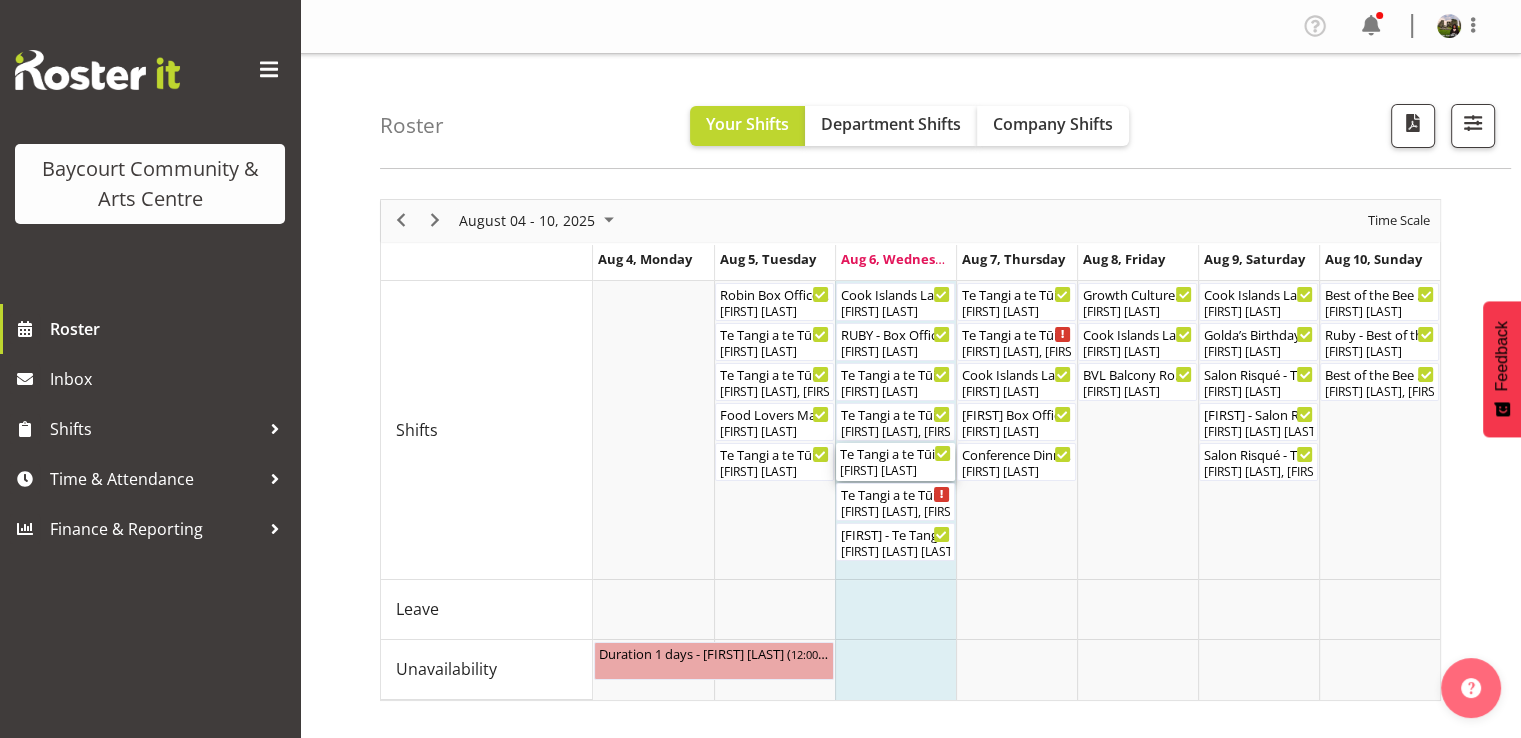 click on "Te Tangi a te Tūi FOHM shift
(
05:15 PM -
10:00 PM
)" at bounding box center (895, 453) 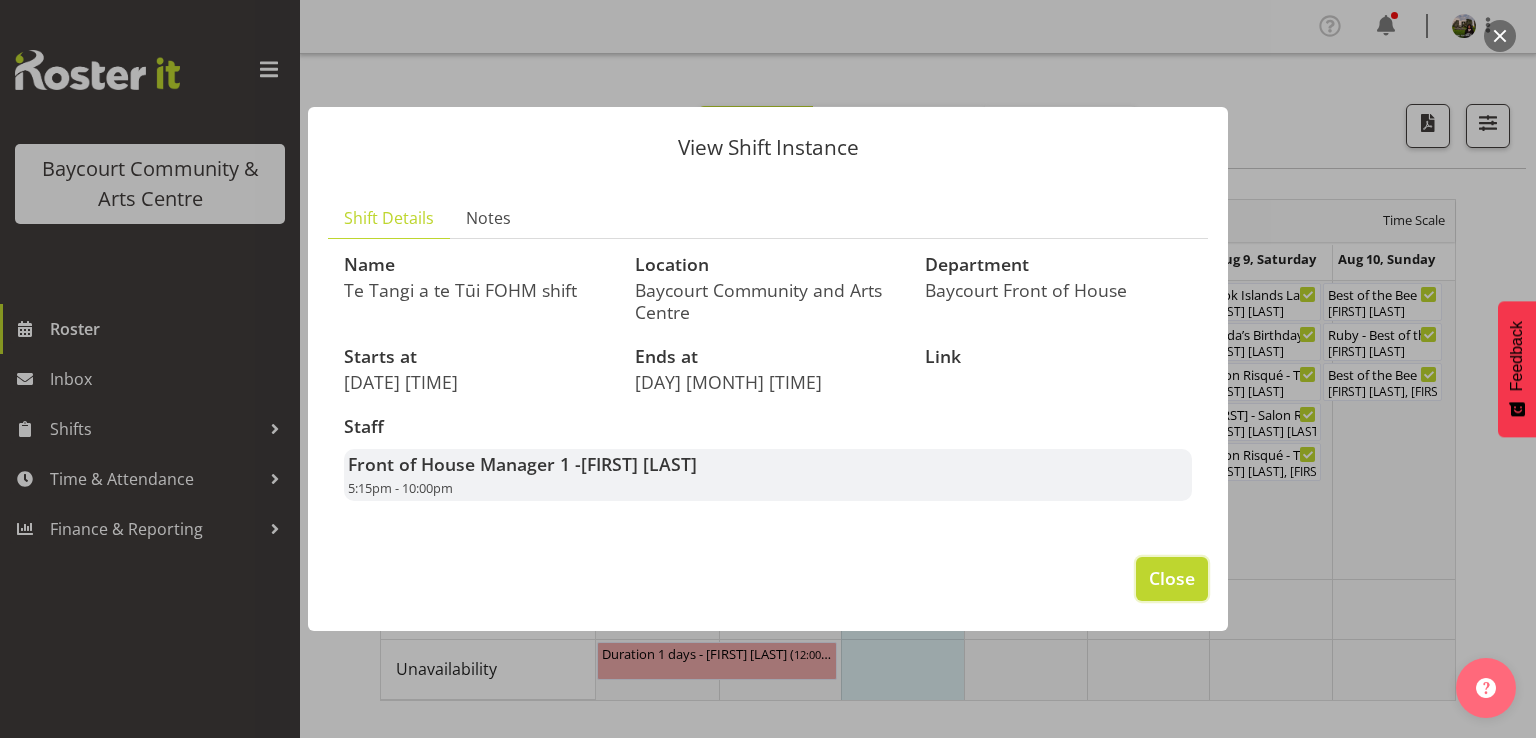 click on "Close" at bounding box center (1172, 579) 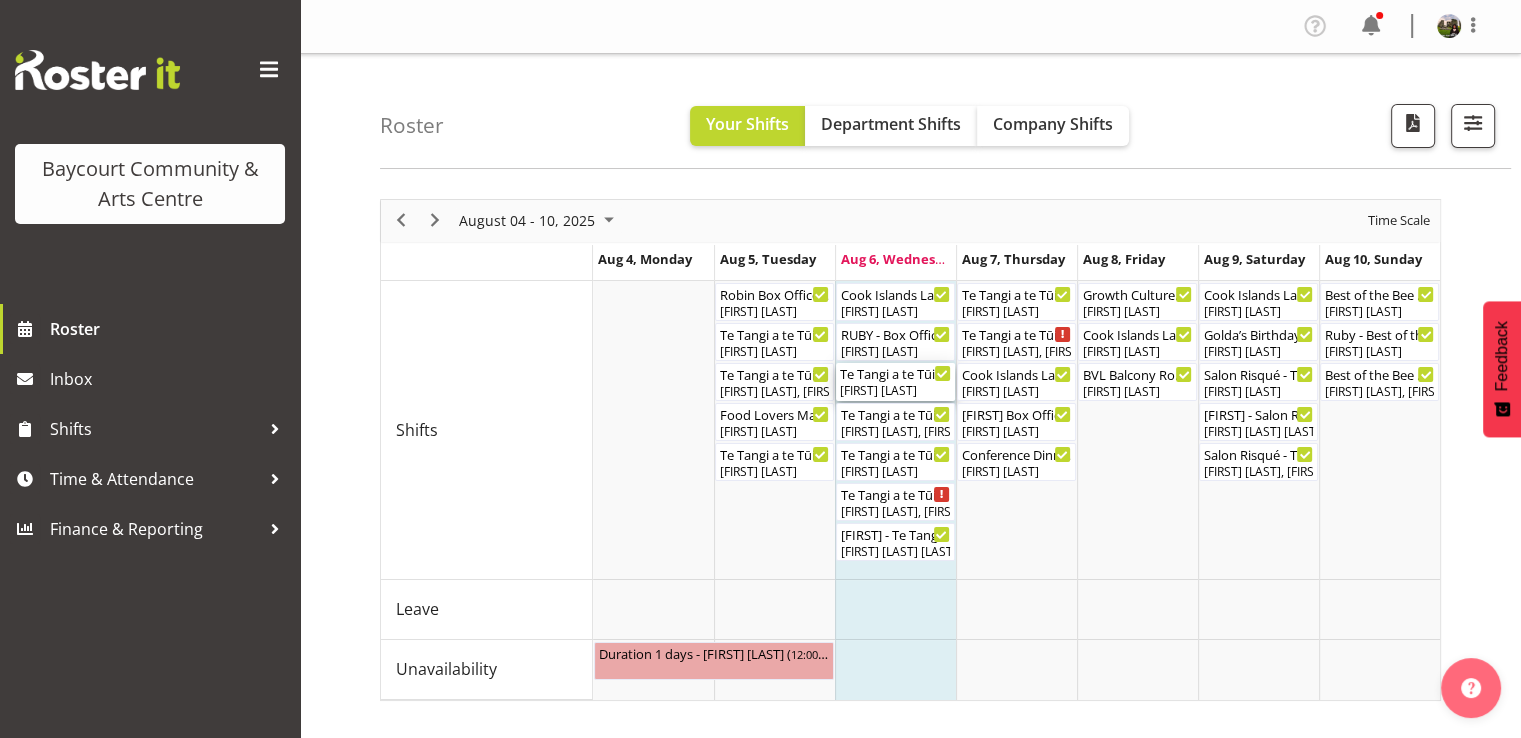 click on "[FIRST] [LAST]" at bounding box center [895, 391] 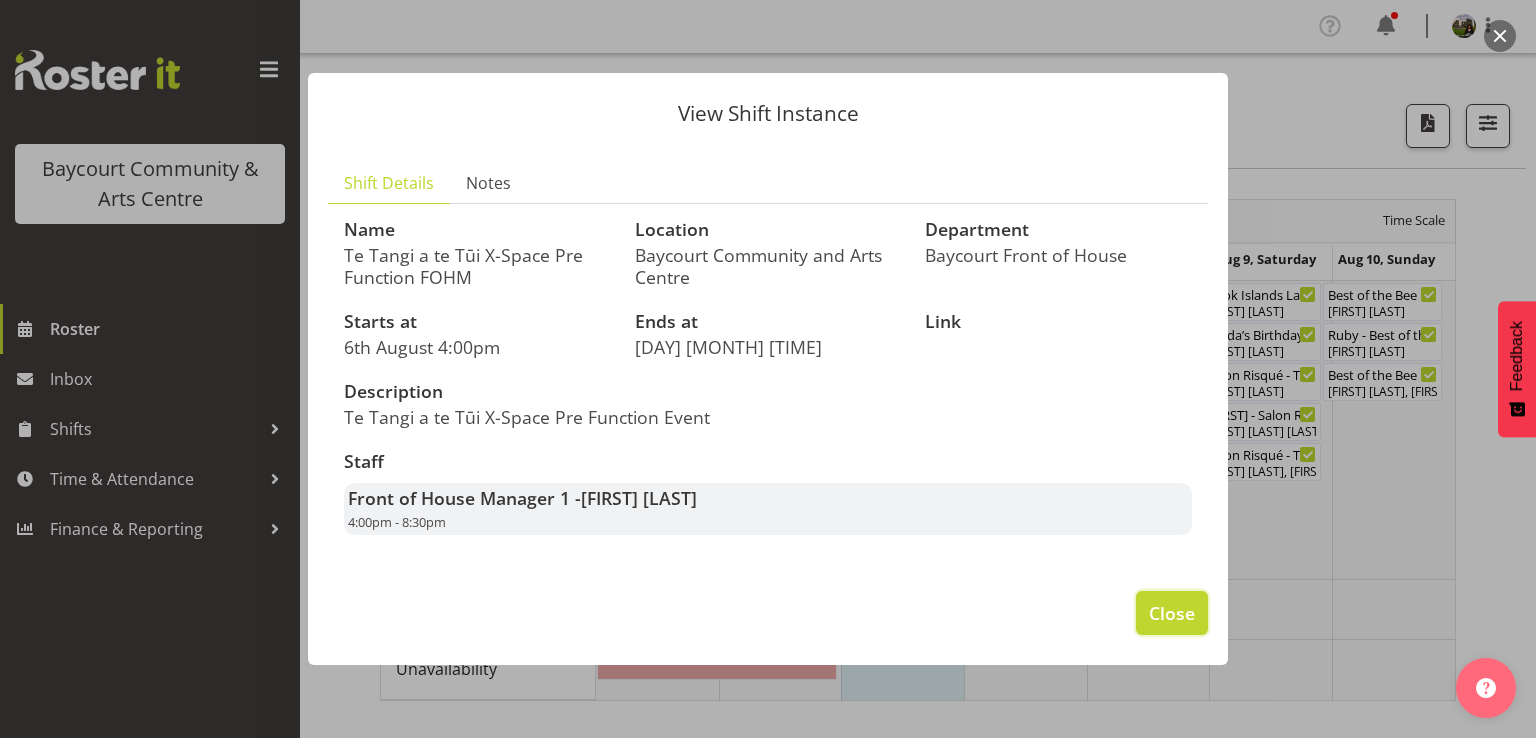 click on "Close" at bounding box center [1172, 613] 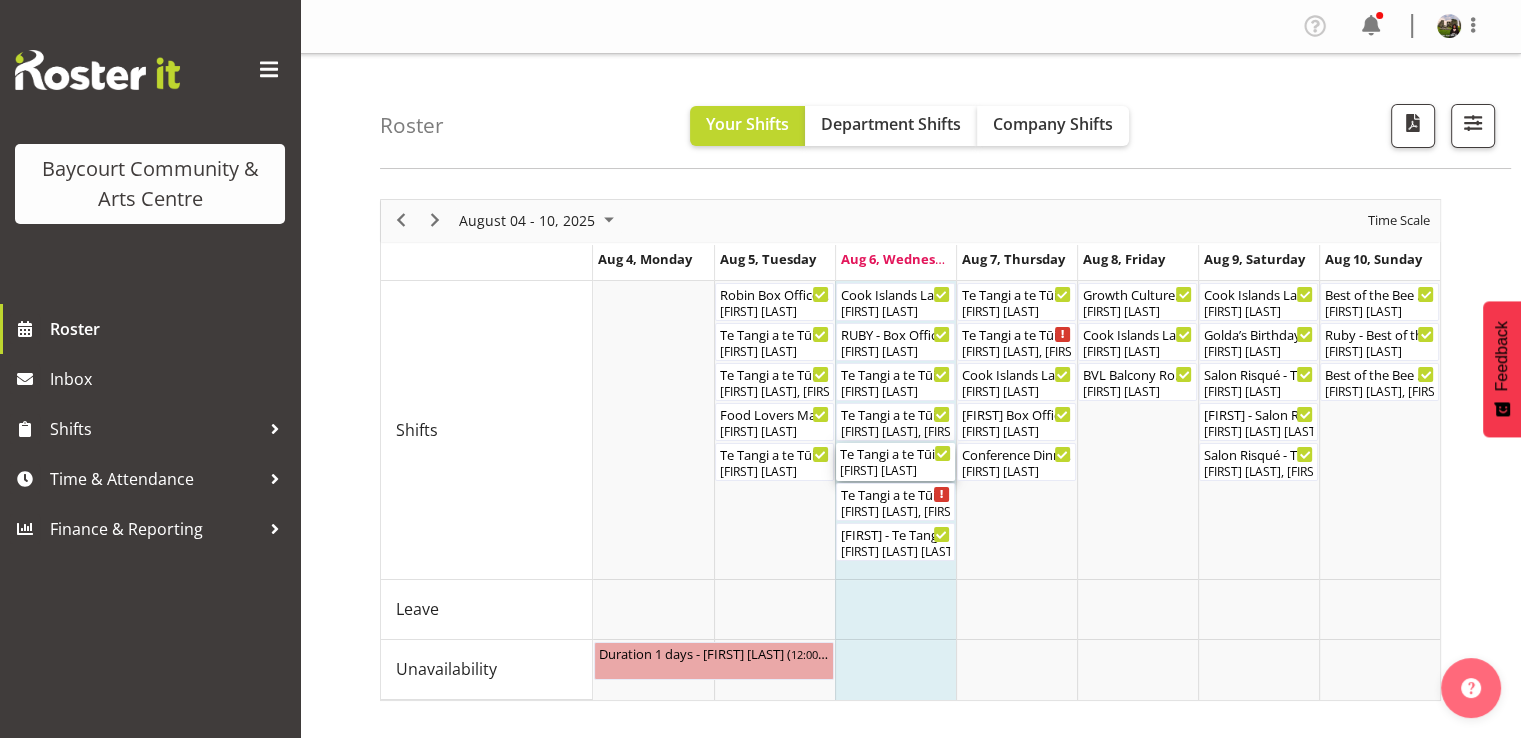 click on "[FIRST] [LAST]" at bounding box center (895, 471) 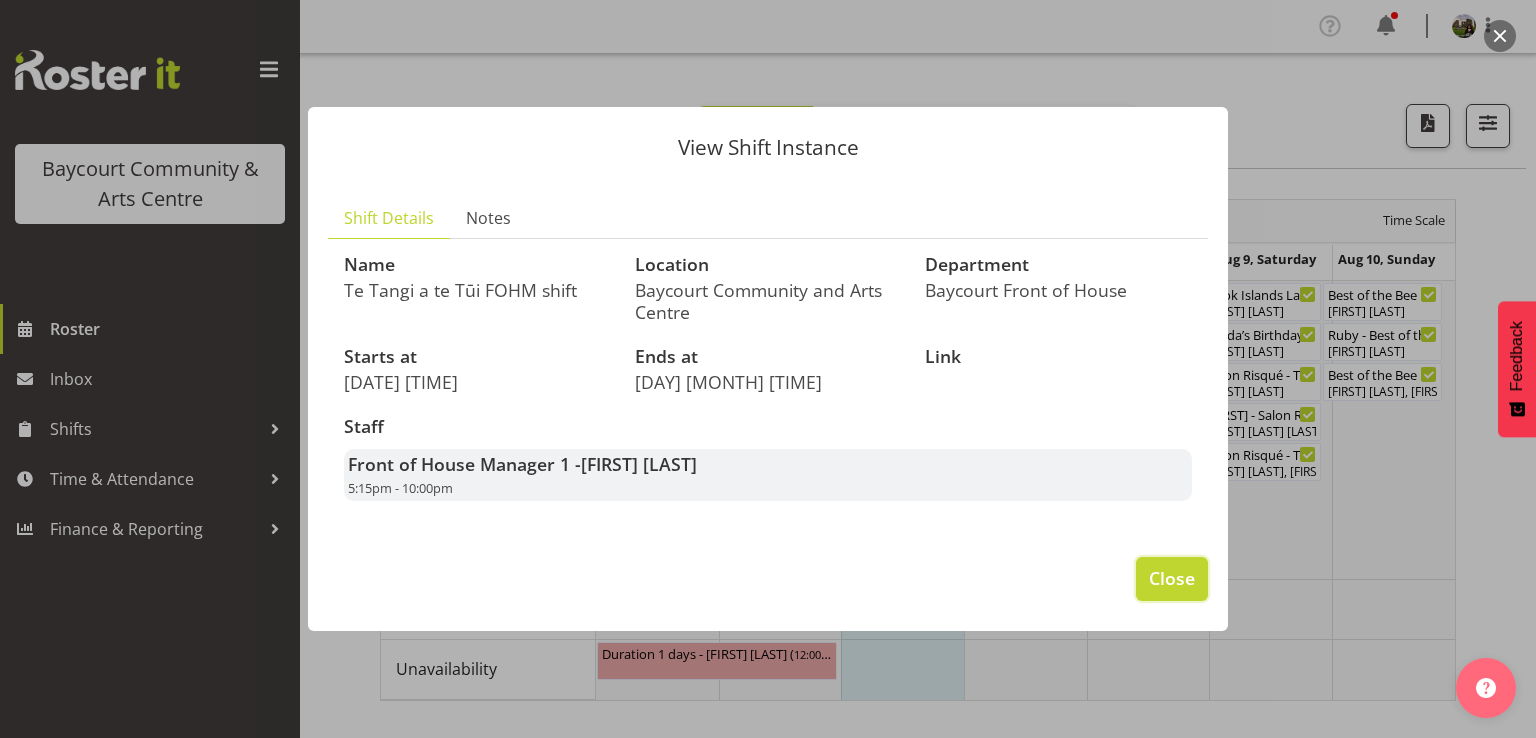 click on "Close" at bounding box center (1172, 578) 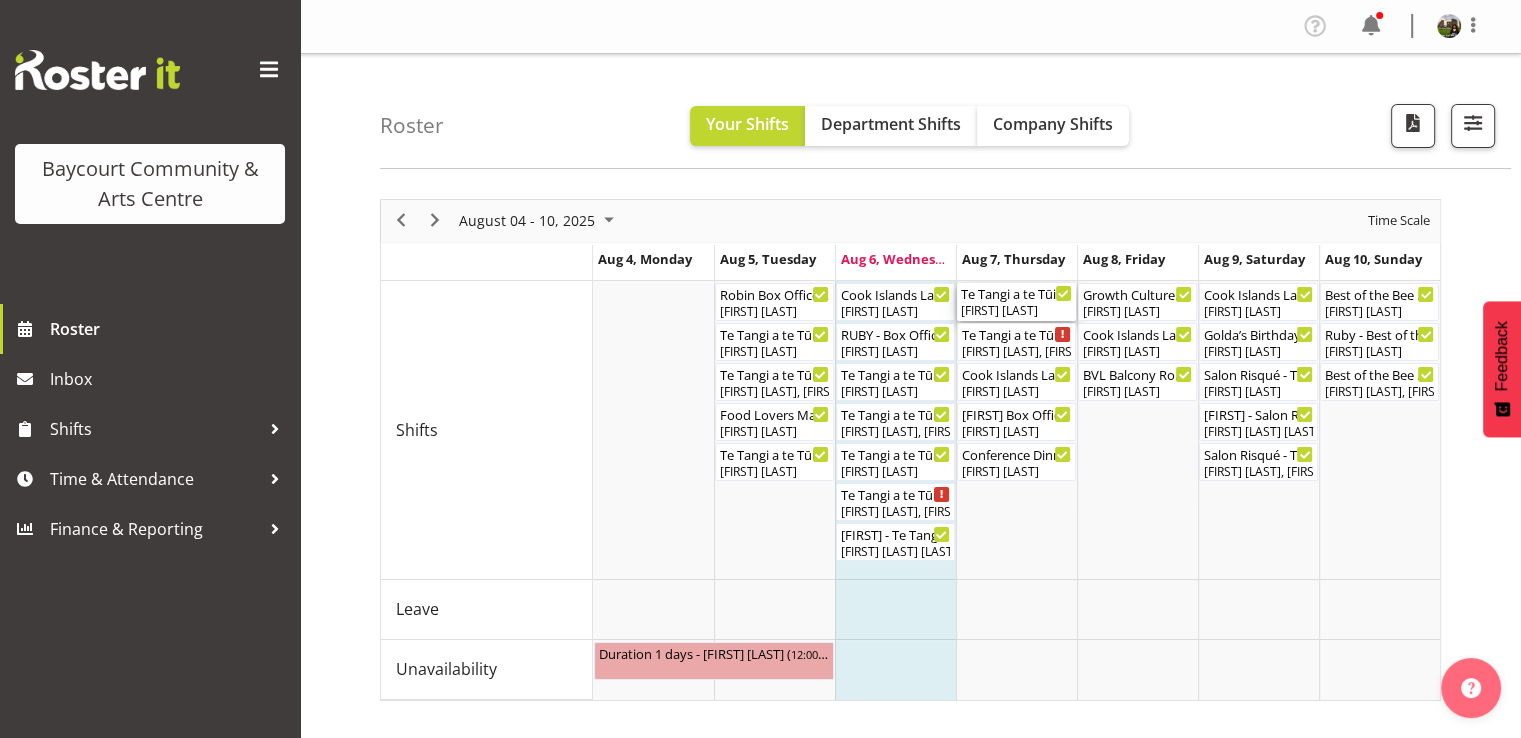 click on "[FIRST] [LAST]" at bounding box center (1016, 311) 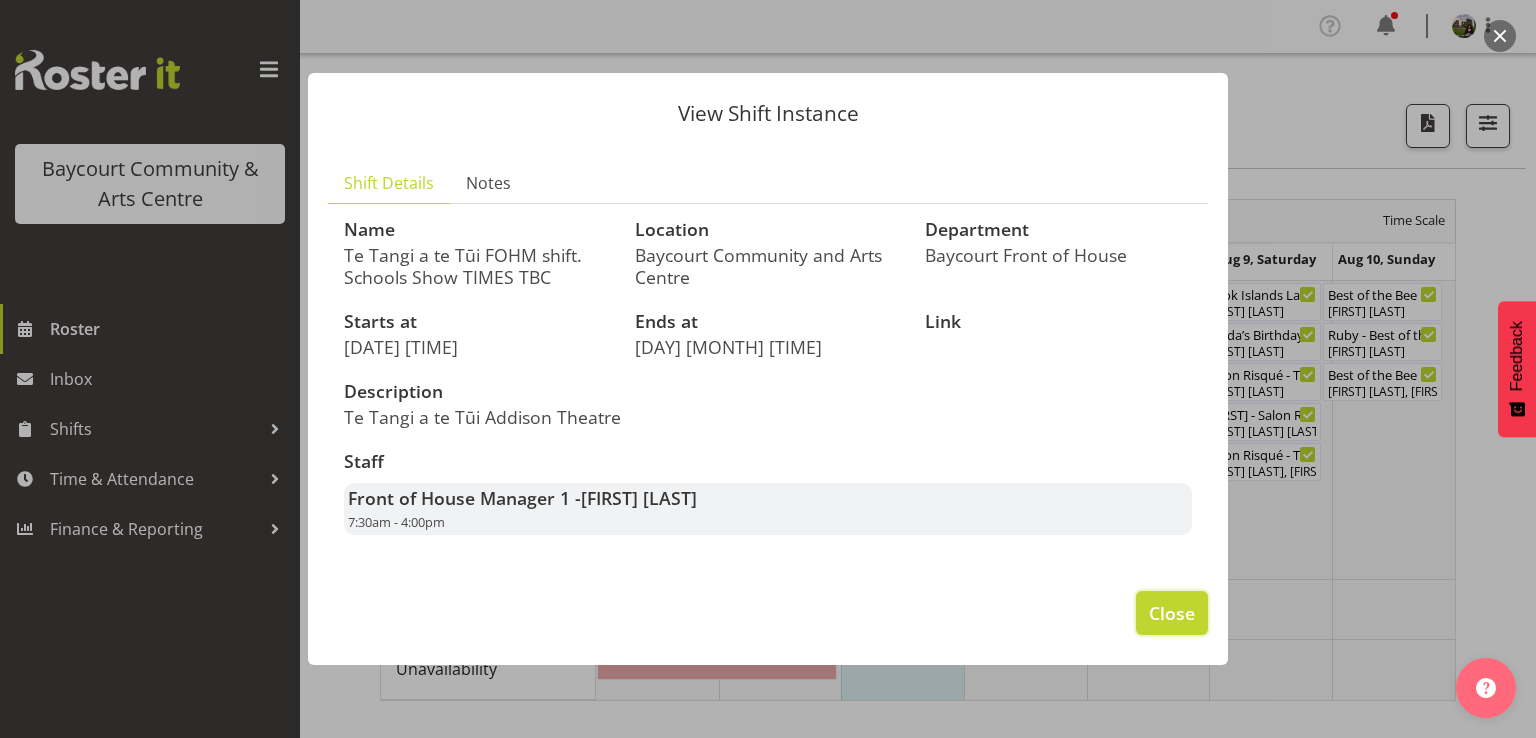 click on "Close" at bounding box center (1172, 613) 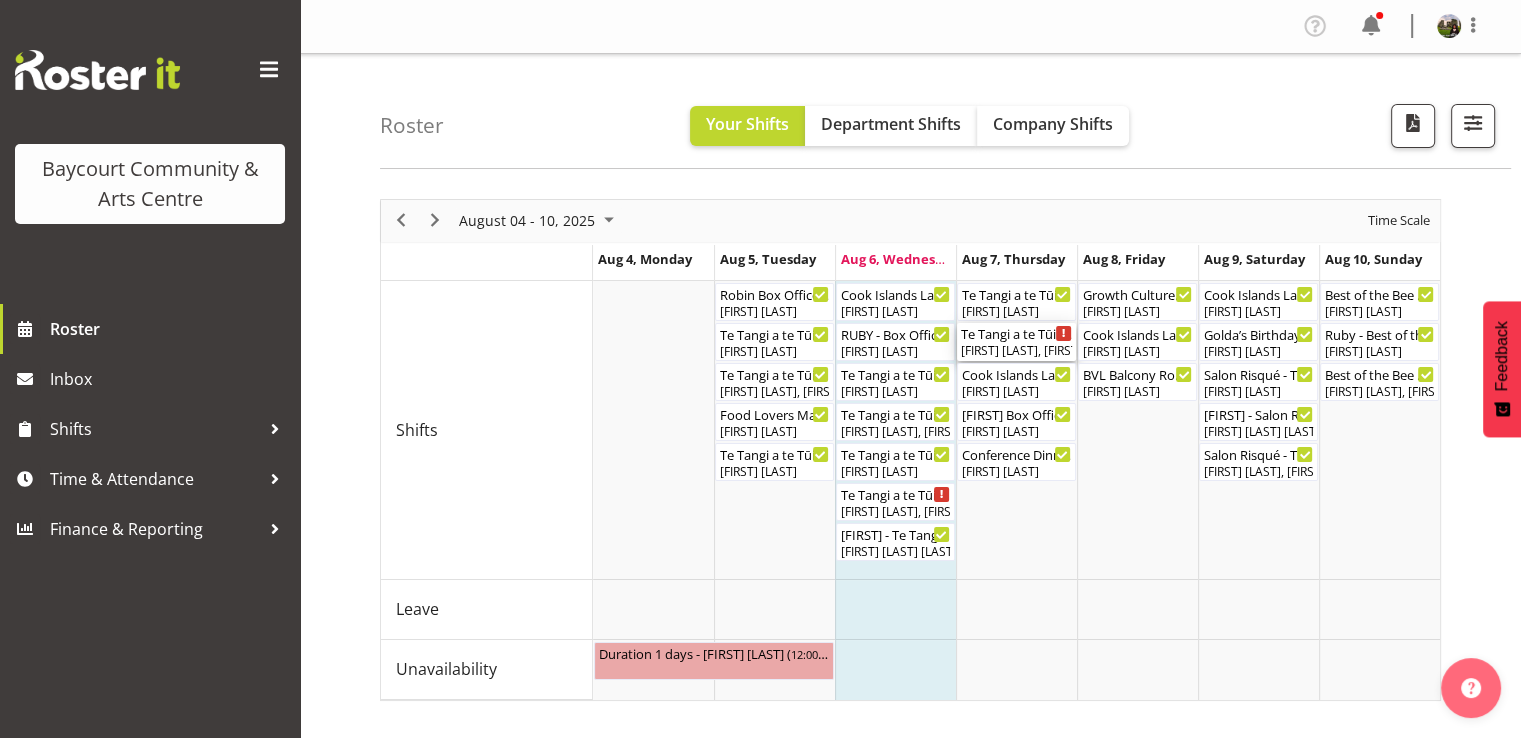 click on "Te Tangi a te Tūi. Schools Show. TIMES TBC
(
08:00 AM -
03:45 PM
)
[FIRST] [LAST], [FIRST] [LAST], [FIRST] [LAST], [FIRST] [LAST], [FIRST] [LAST], [FIRST] [LAST], [FIRST] [LAST]" at bounding box center (1016, 342) 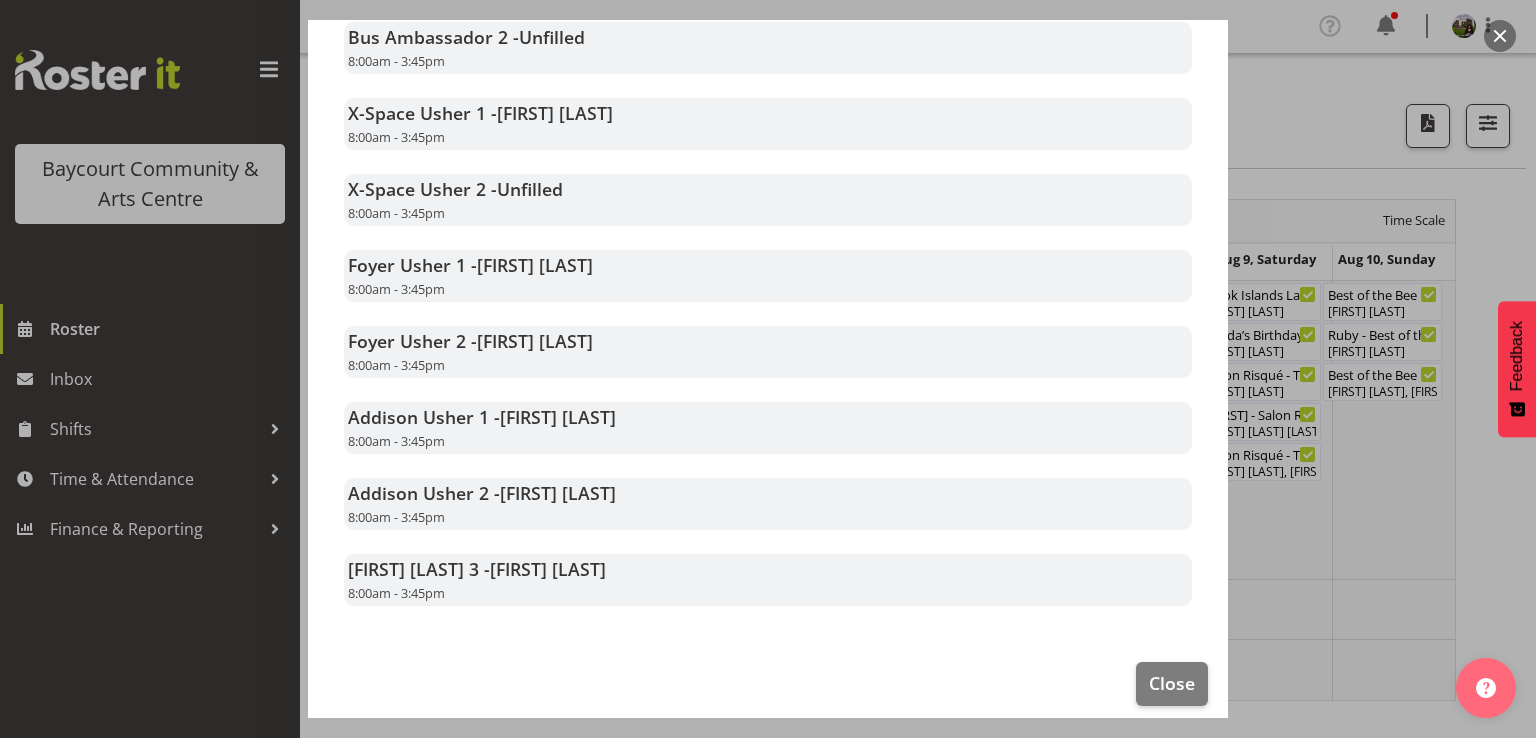 scroll, scrollTop: 552, scrollLeft: 0, axis: vertical 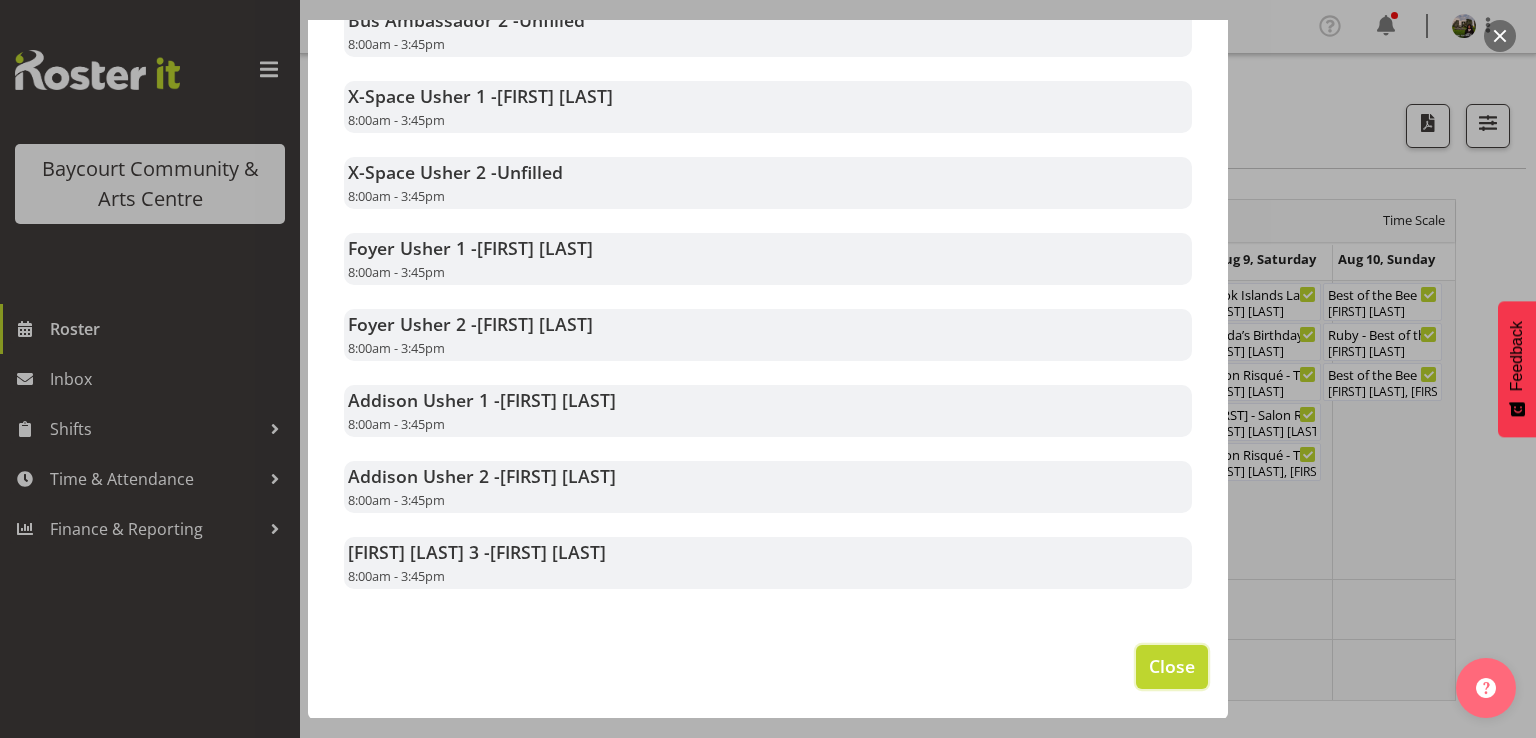 click on "Close" at bounding box center [1172, 666] 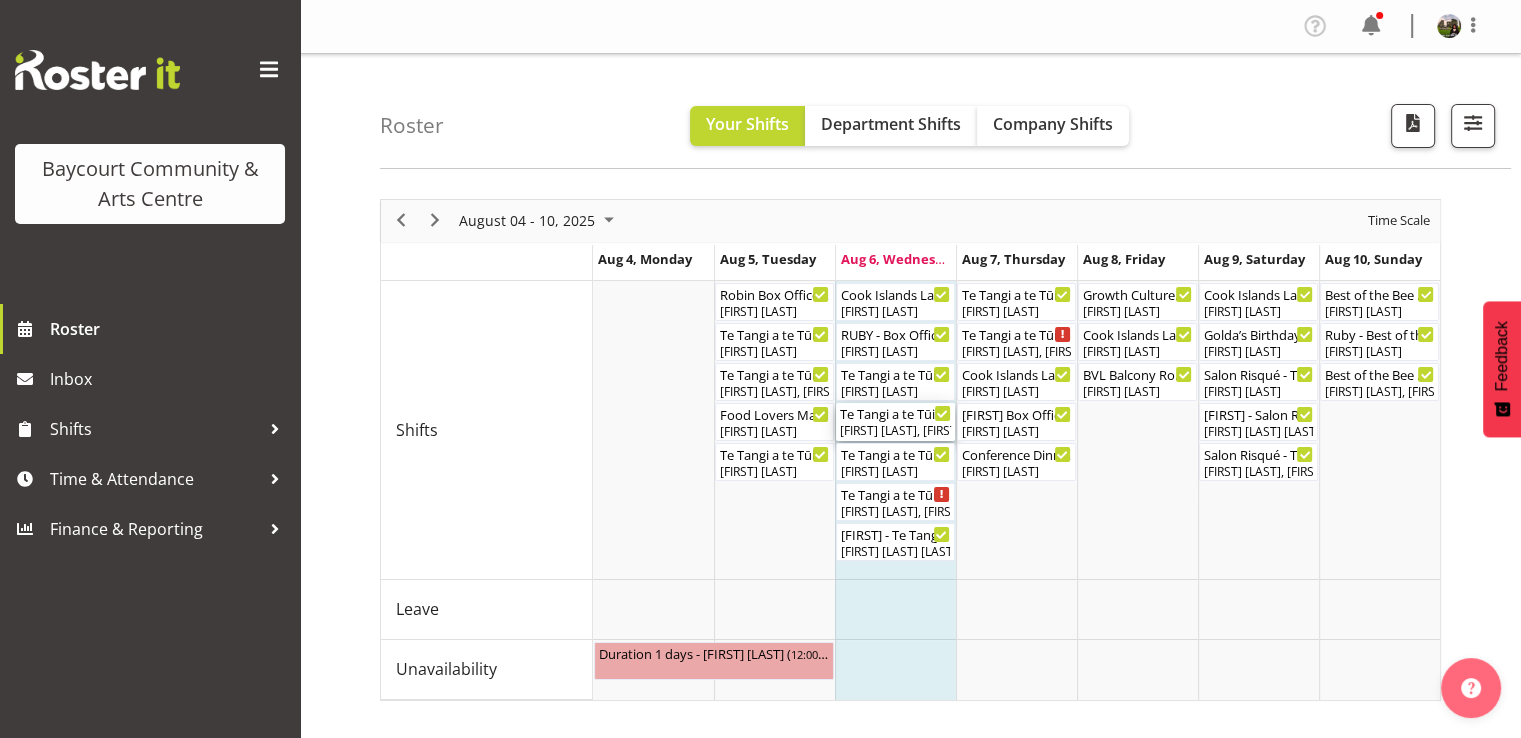 click on "Te Tangi a te Tūi X-Space Pre Function
(
05:00 PM -
08:00 PM
)" at bounding box center [895, 413] 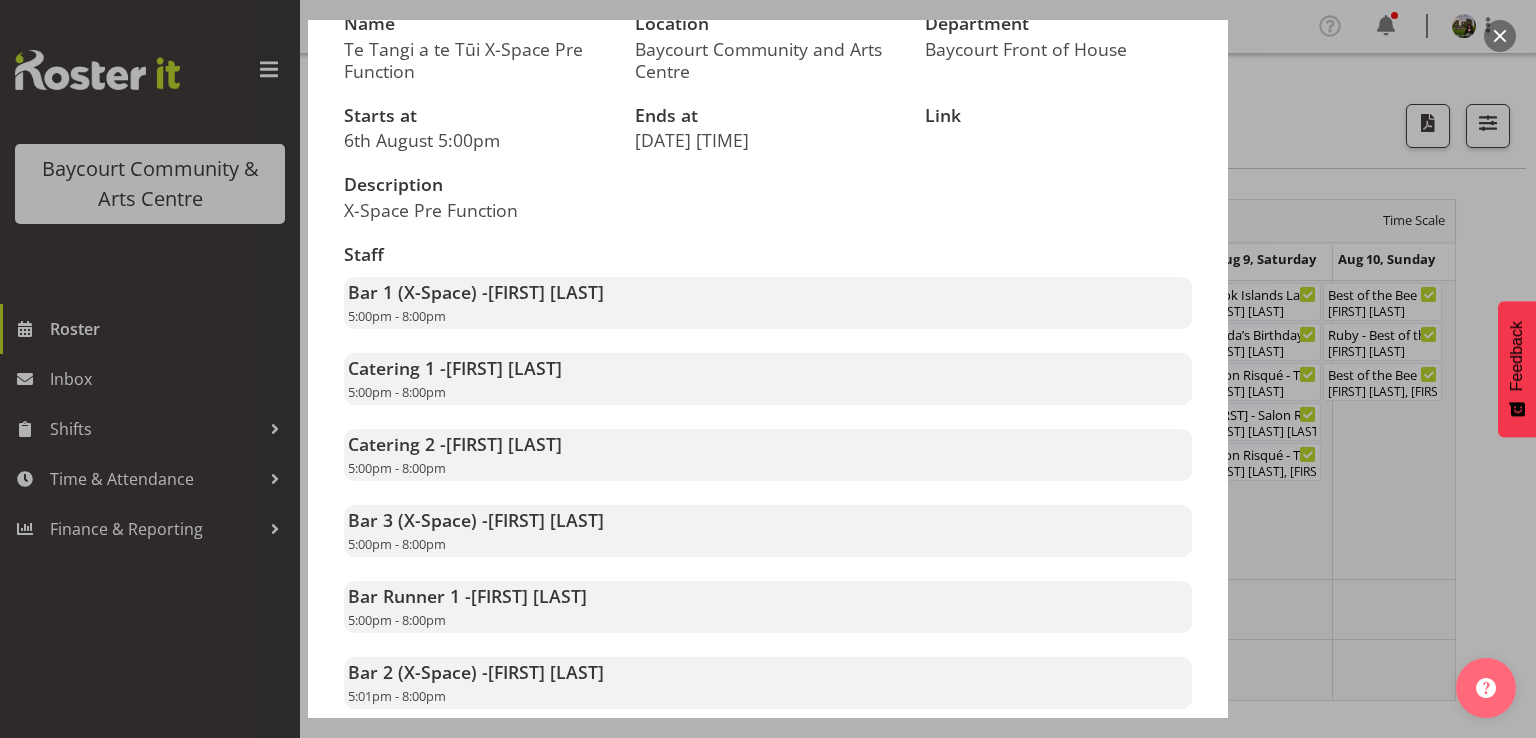 scroll, scrollTop: 300, scrollLeft: 0, axis: vertical 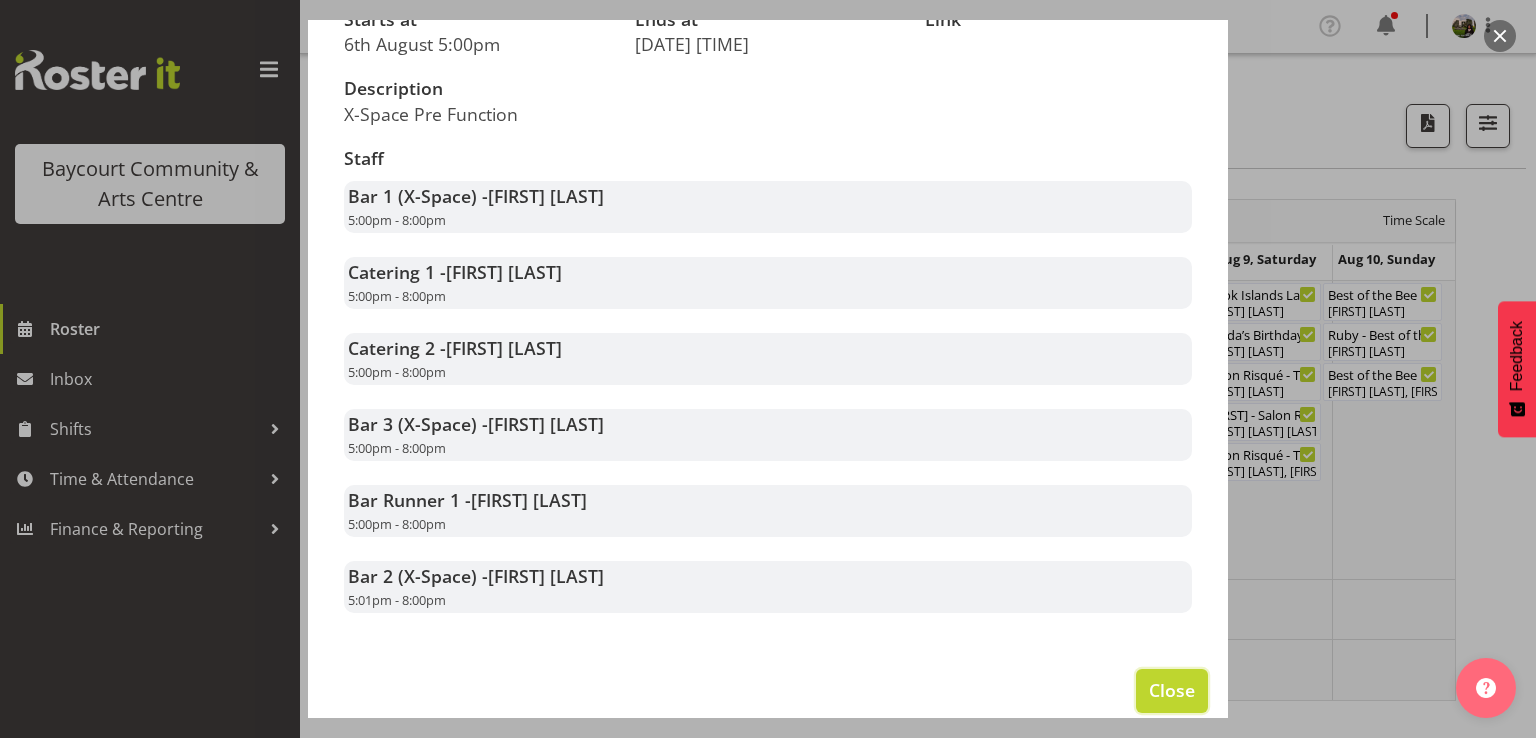 click on "Close" at bounding box center [1172, 690] 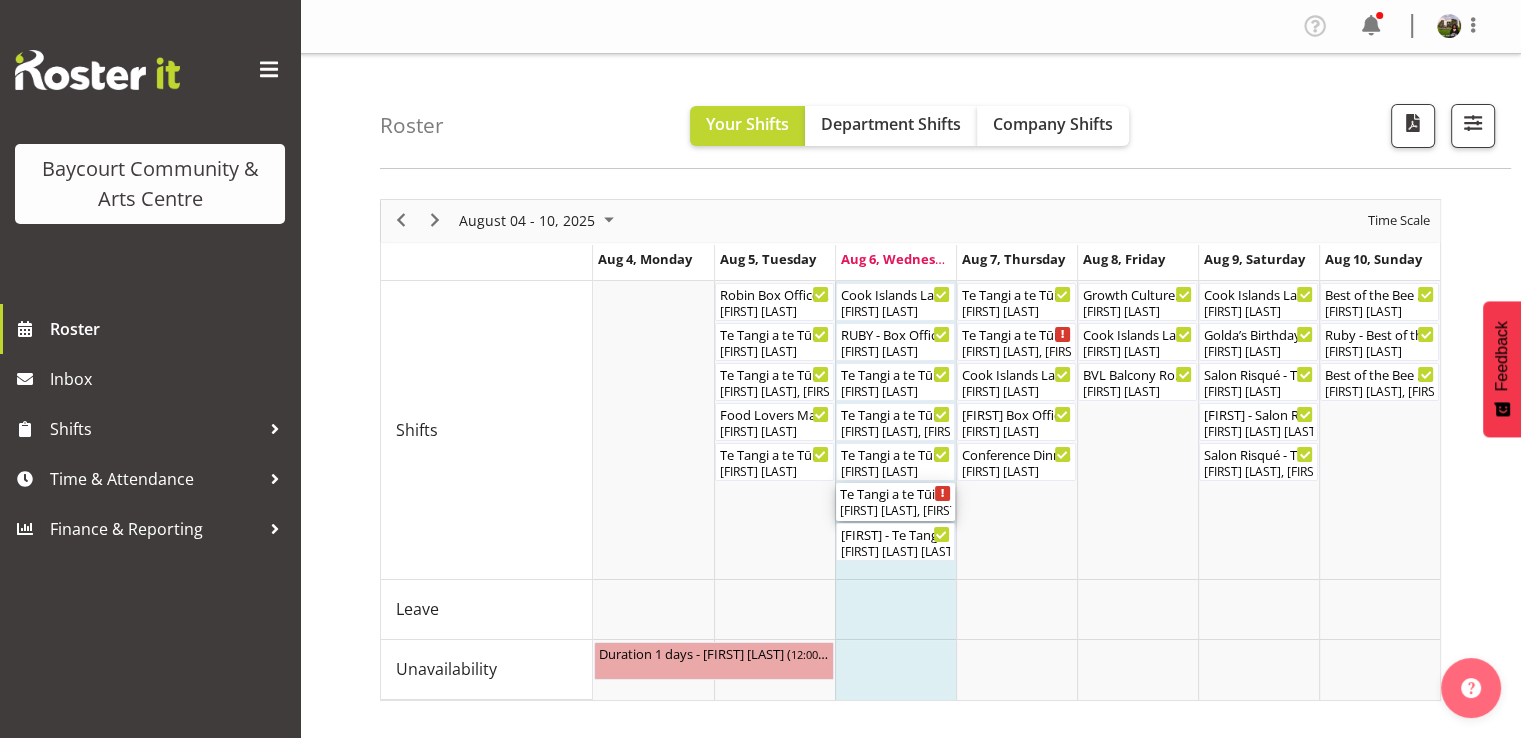 click on "[FIRST] [LAST], [FIRST] [LAST], [FIRST] [LAST], [FIRST] [LAST], [FIRST] [LAST], [FIRST] [LAST], [FIRST] [LAST], [FIRST] [LAST], [FIRST] [LAST]" at bounding box center (895, 511) 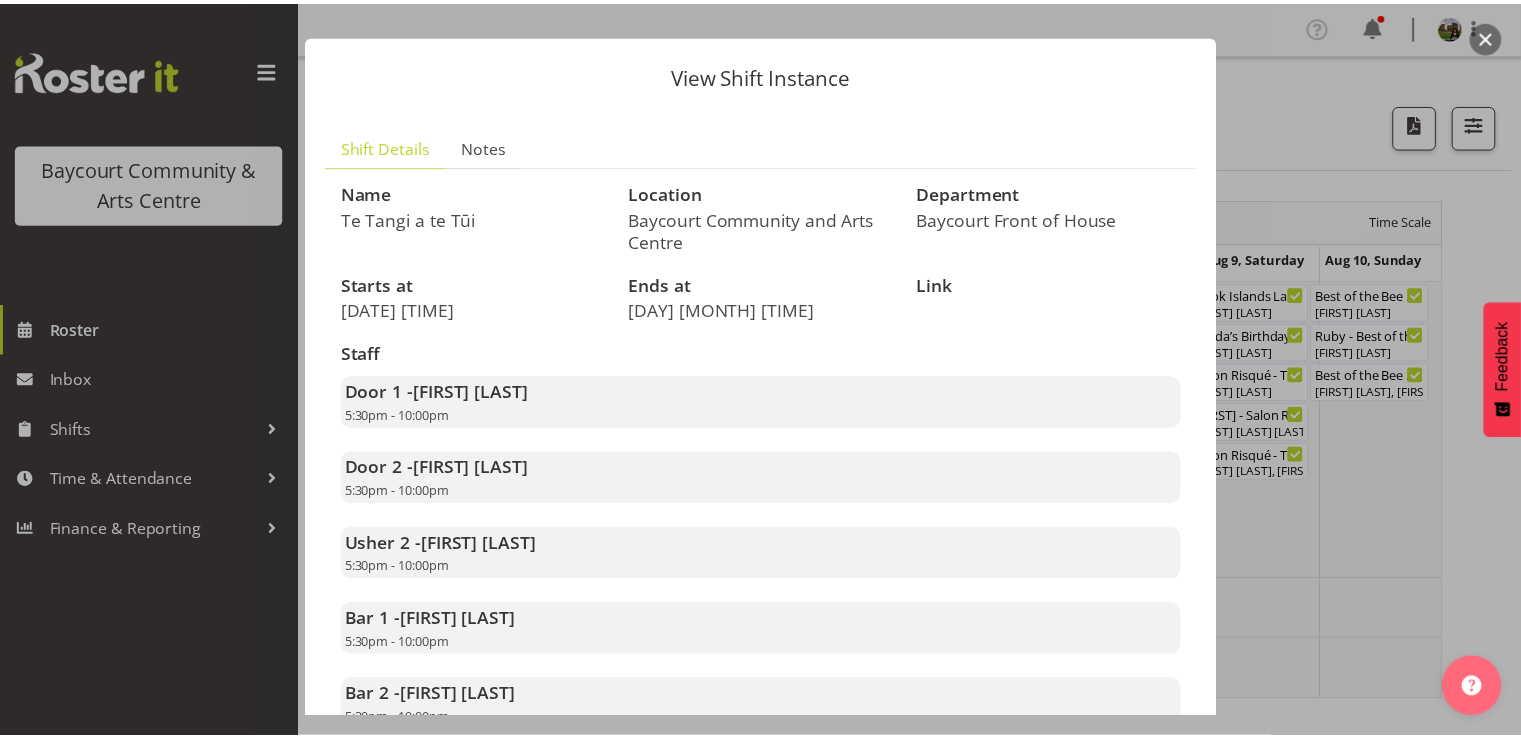 scroll, scrollTop: 635, scrollLeft: 0, axis: vertical 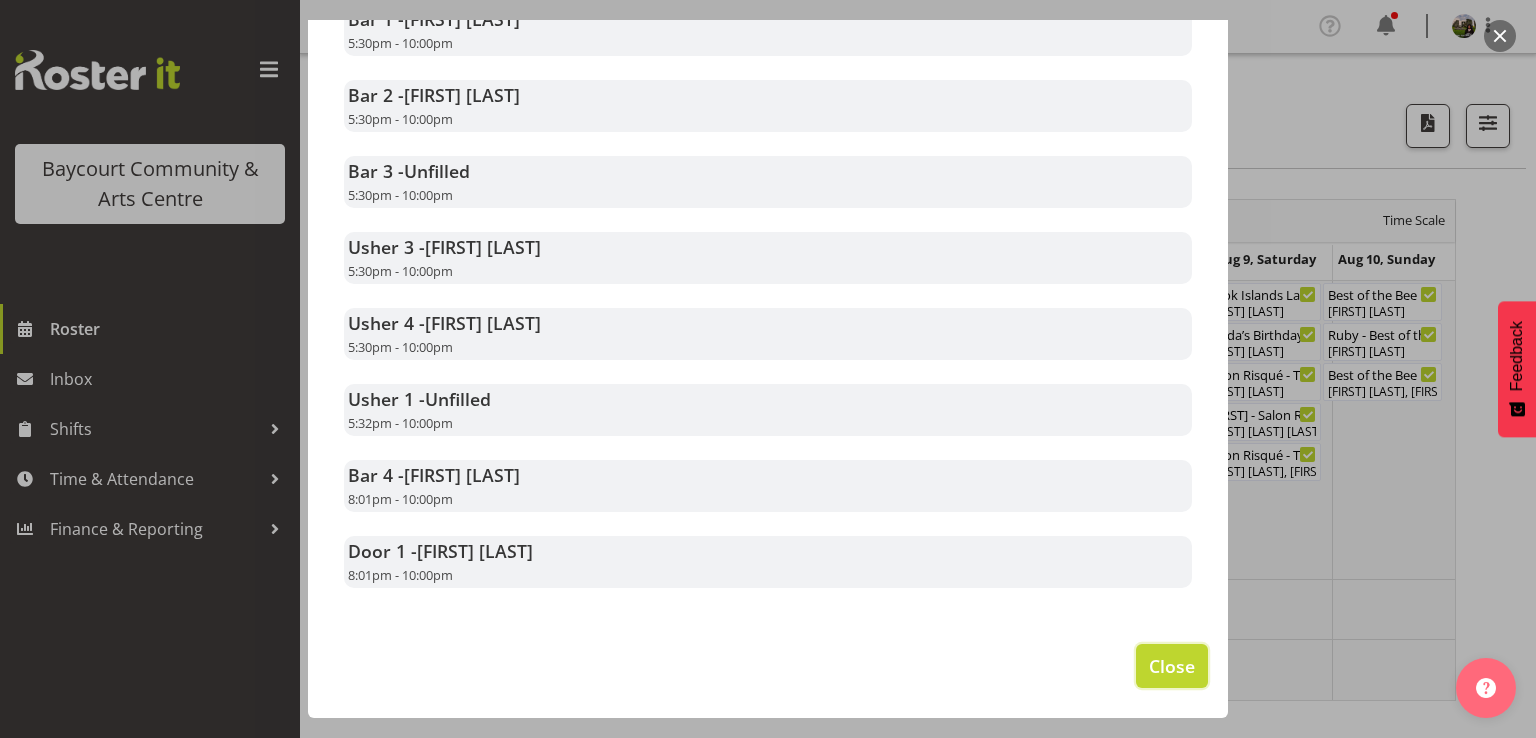 click on "Close" at bounding box center [1172, 666] 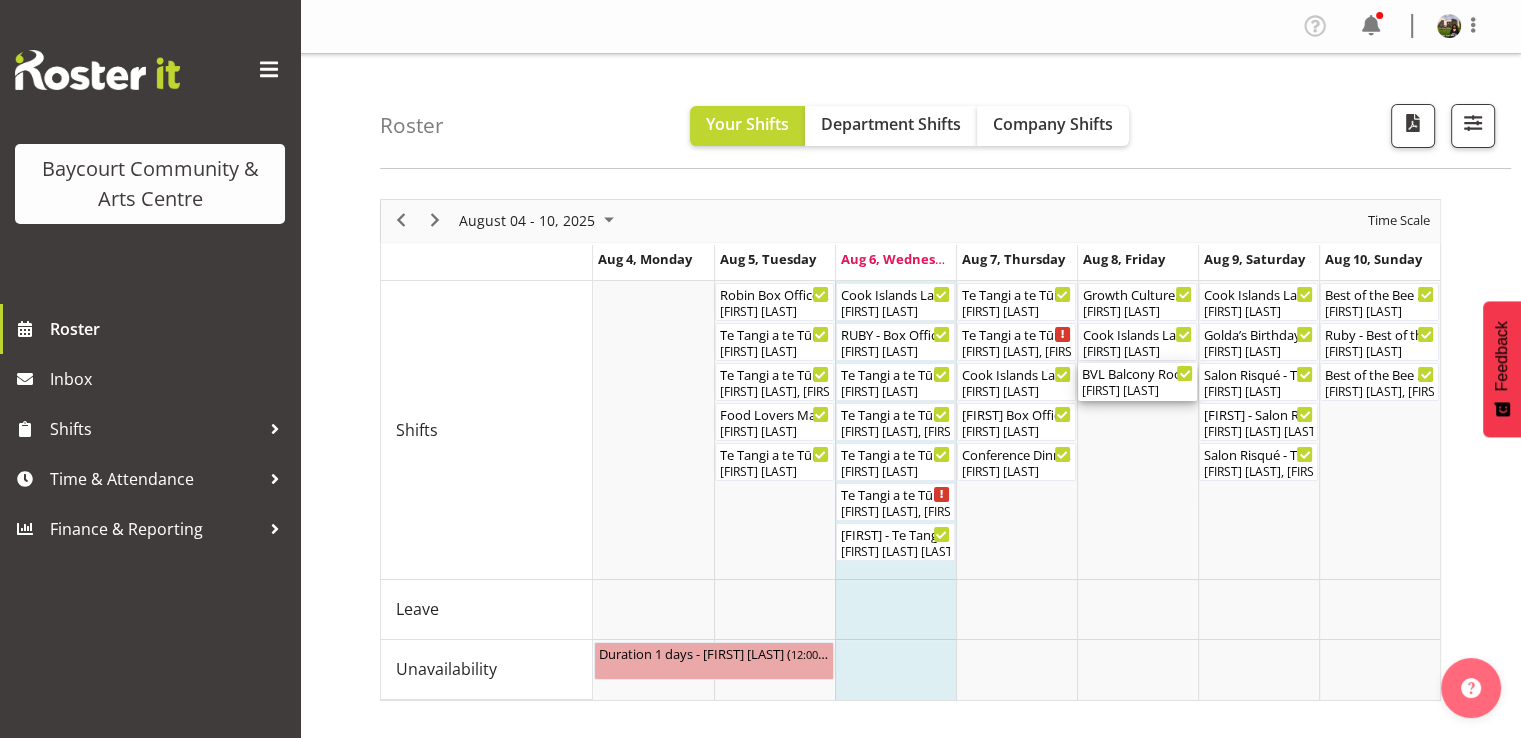 click on "[FIRST] [LAST]" at bounding box center (1137, 391) 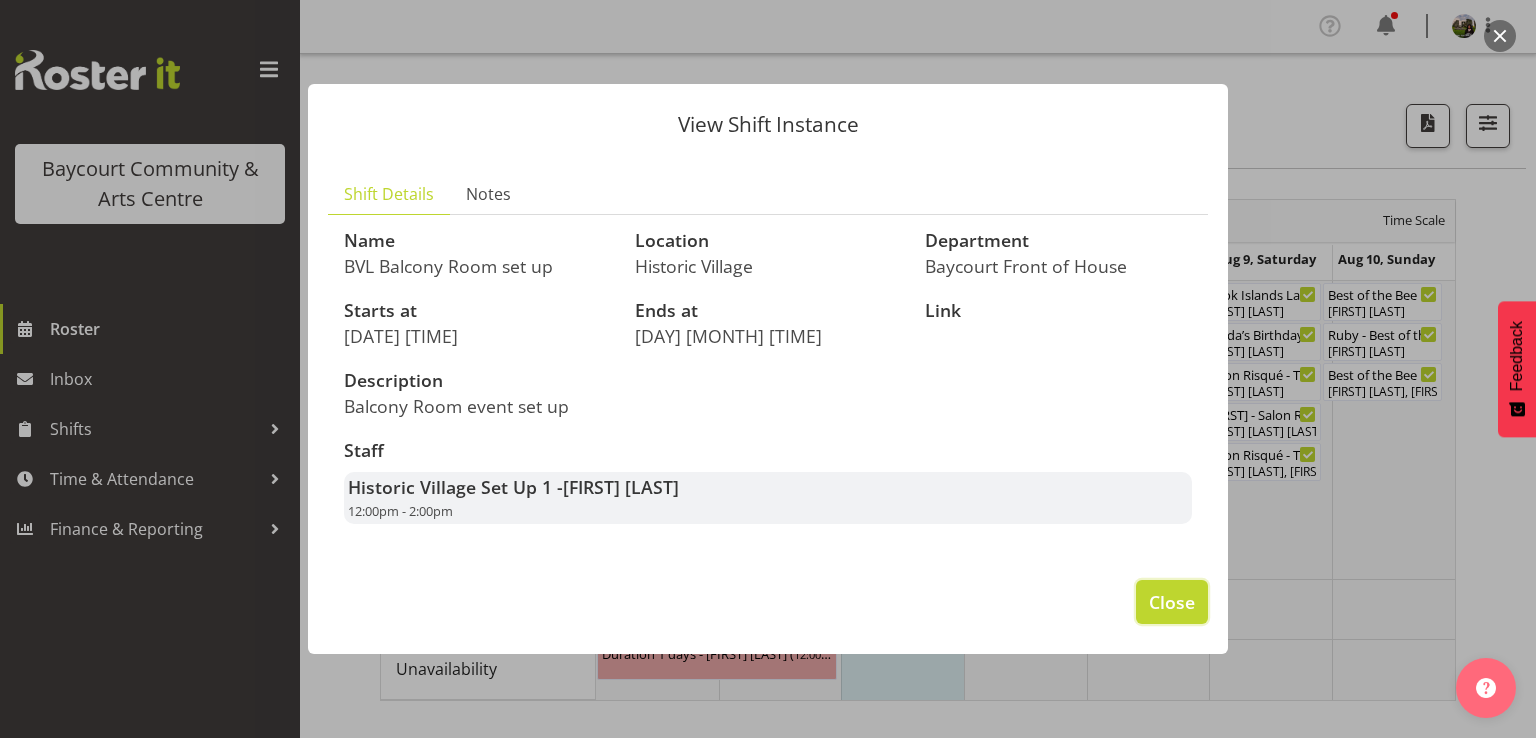 click on "Close" at bounding box center (1172, 602) 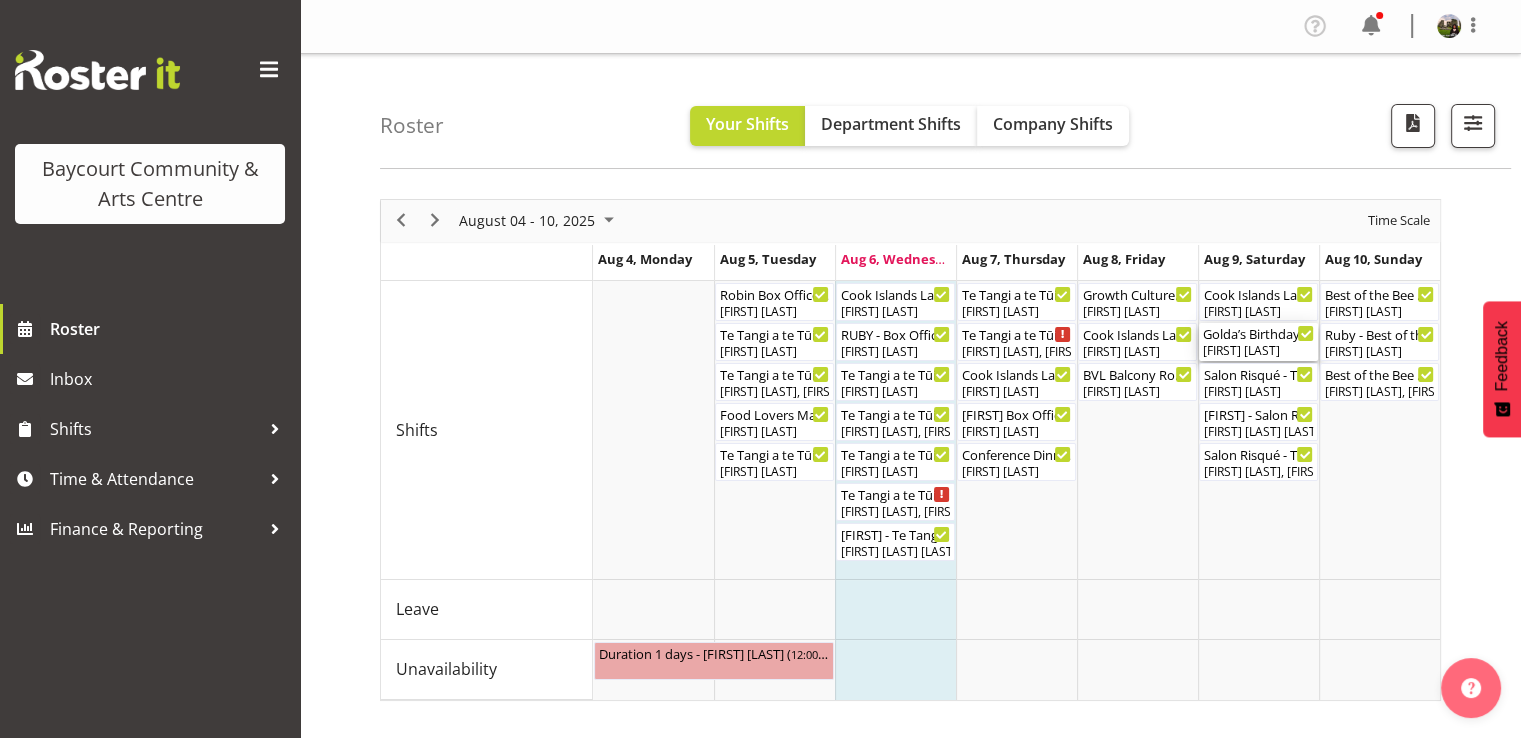 click on "[FIRST] [LAST]" at bounding box center [1258, 351] 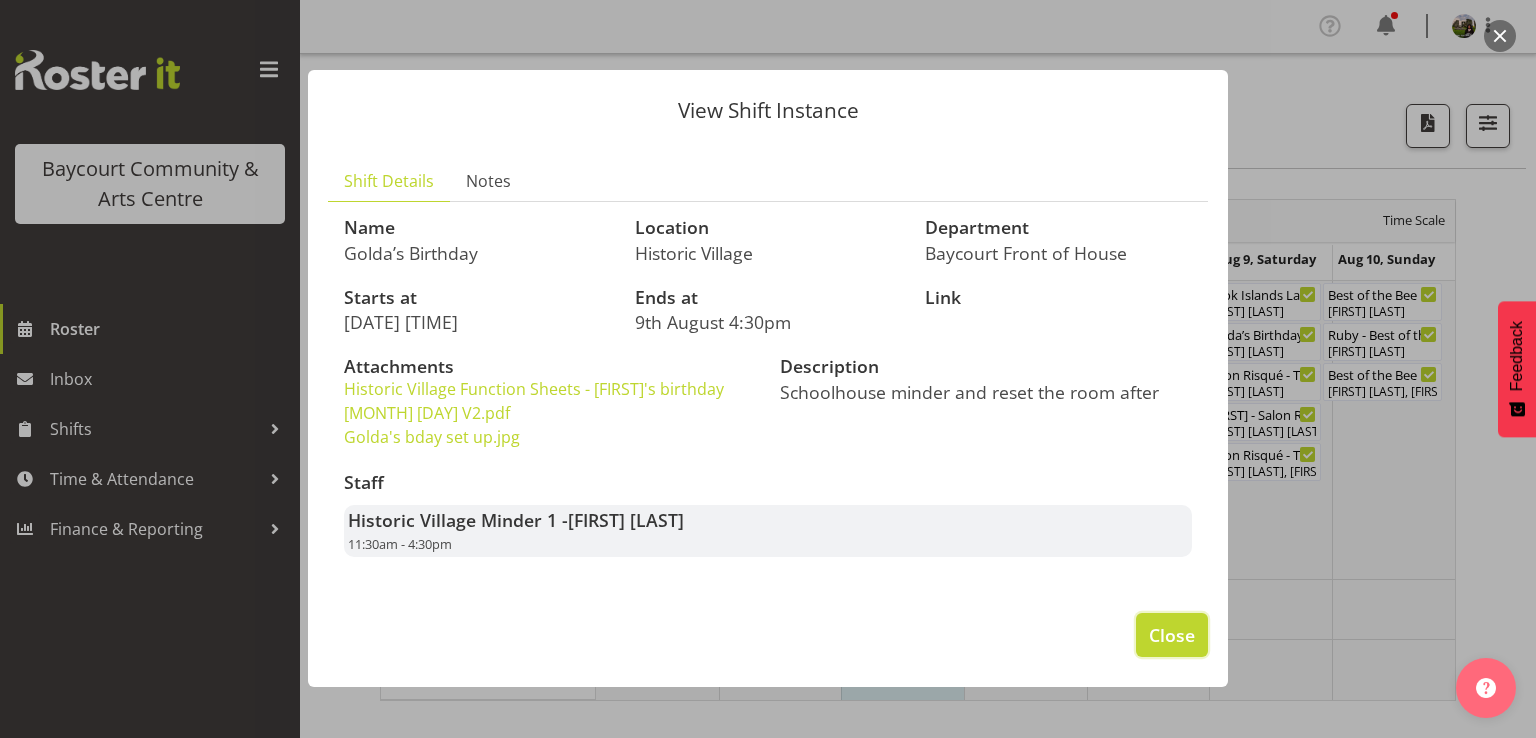 click on "Close" at bounding box center (1172, 635) 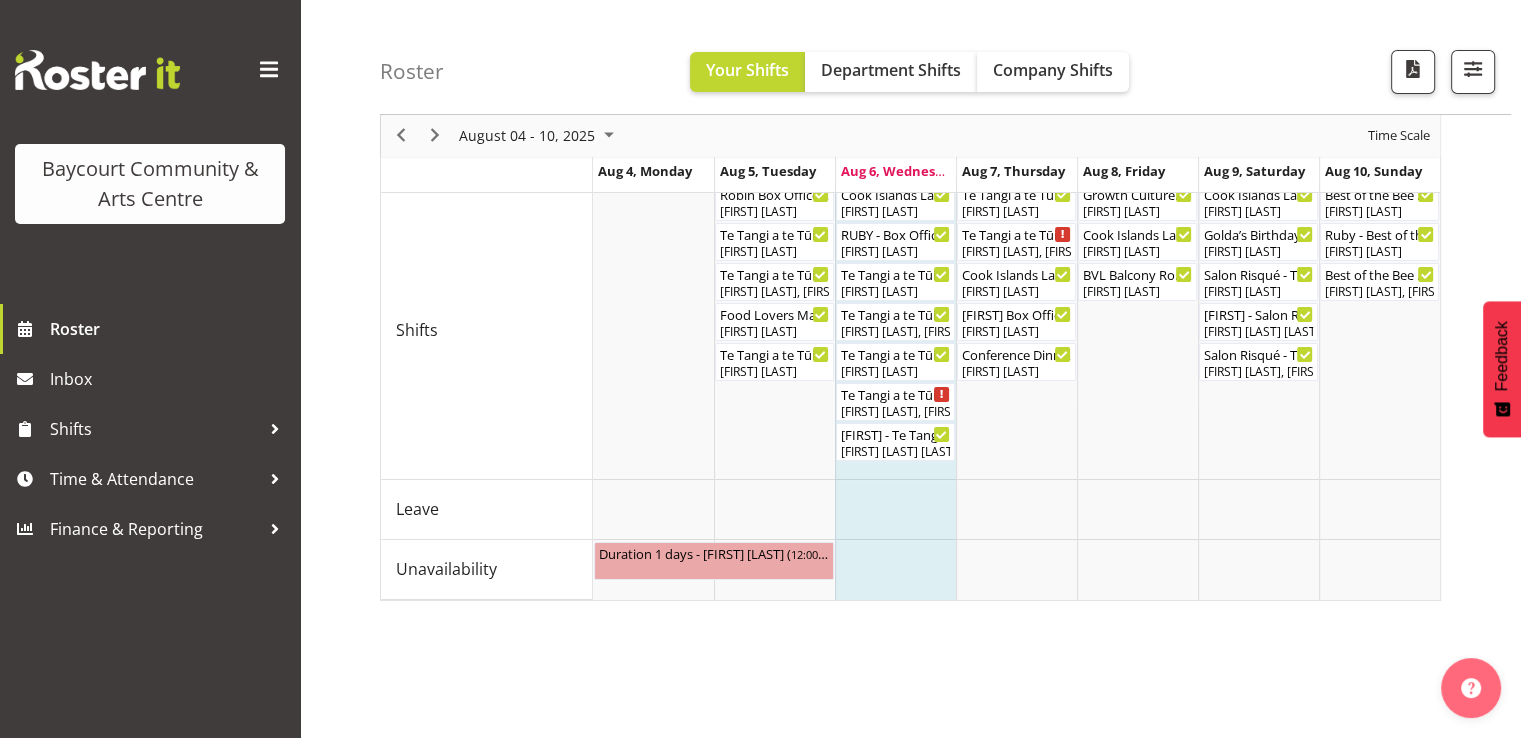 scroll, scrollTop: 0, scrollLeft: 0, axis: both 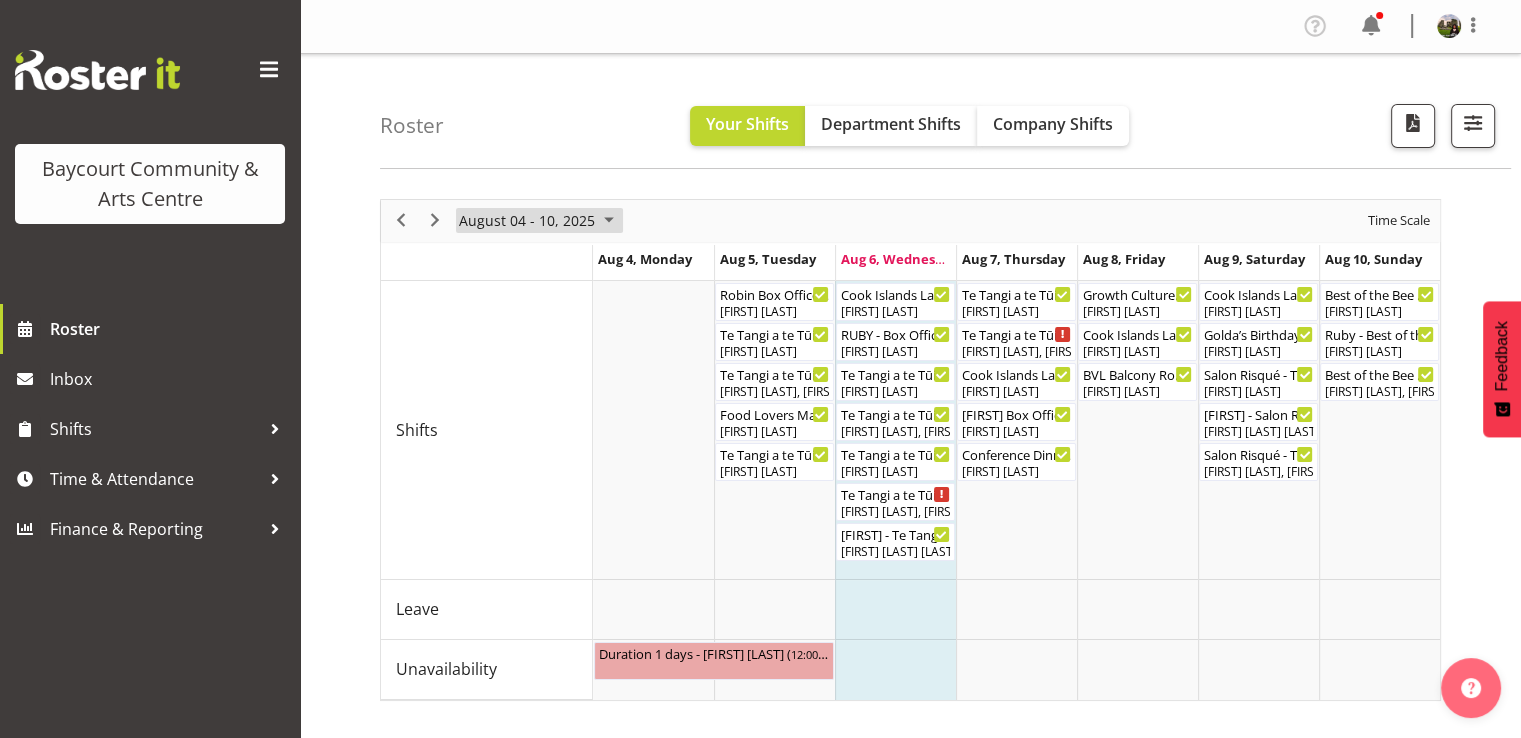 click at bounding box center [609, 220] 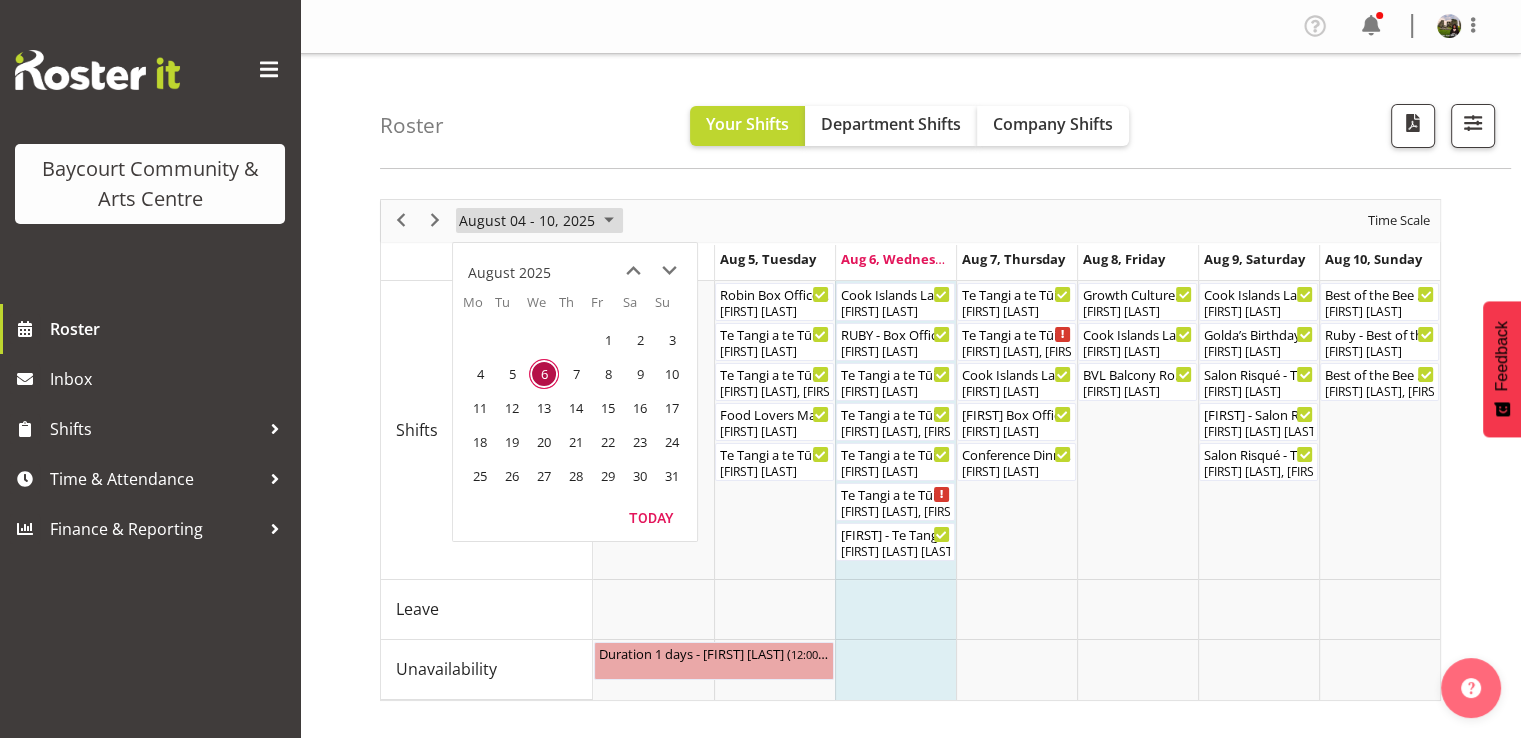 click at bounding box center [609, 220] 